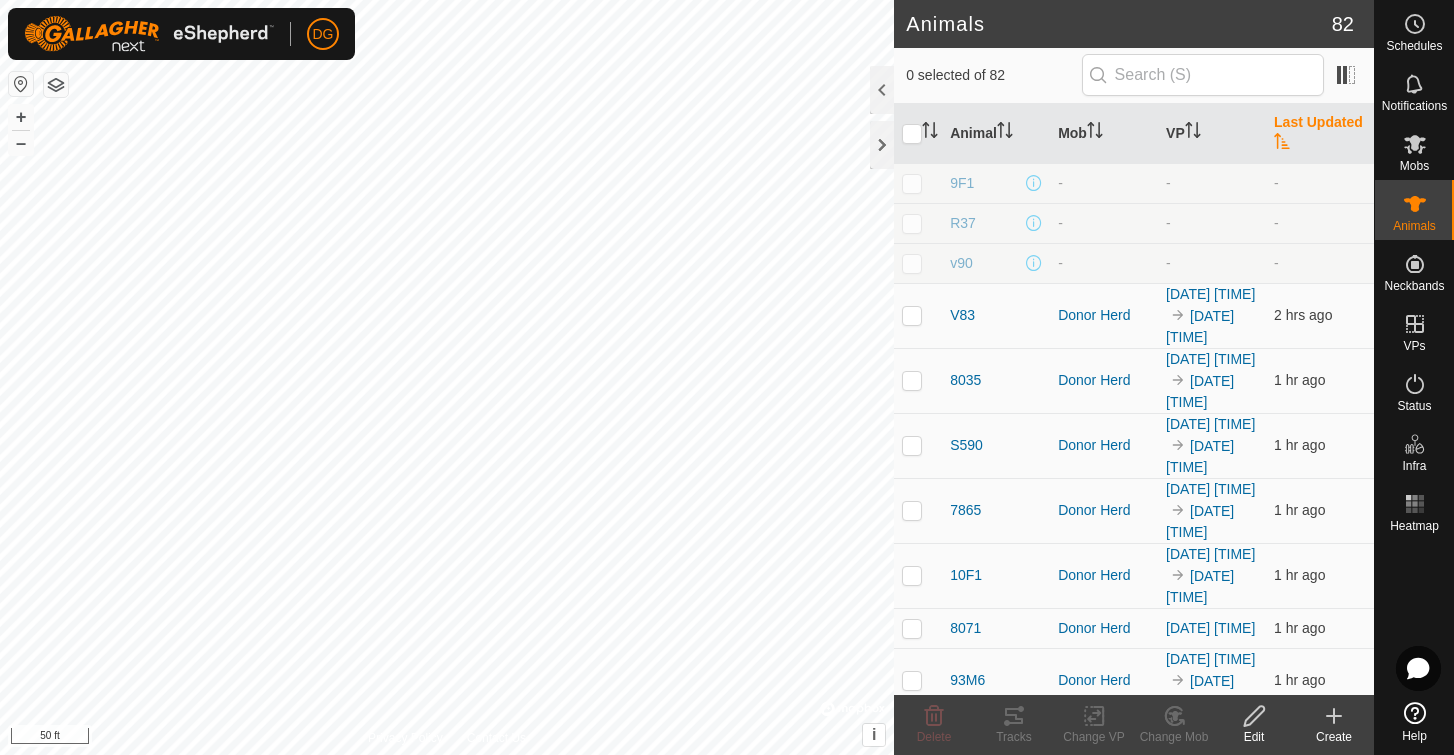 scroll, scrollTop: 0, scrollLeft: 0, axis: both 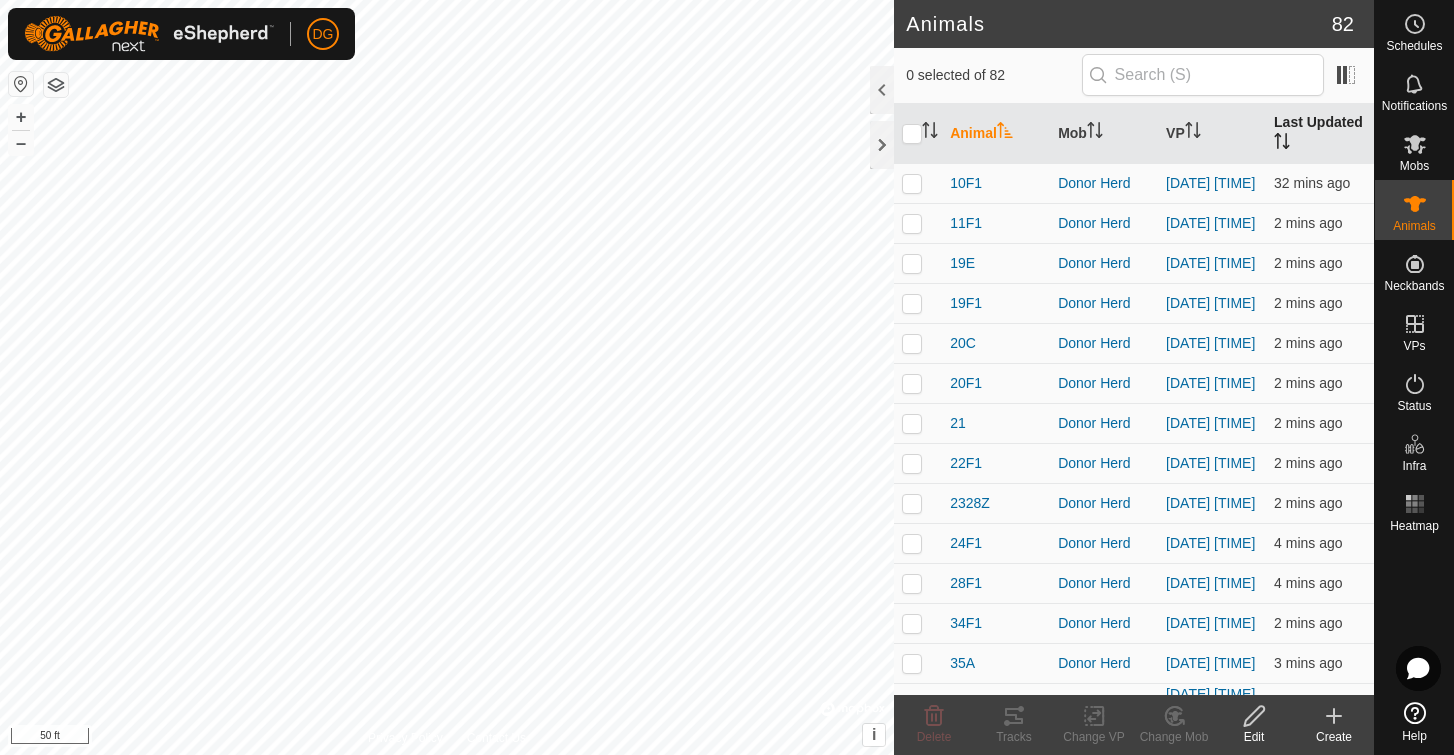 click on "Last Updated" at bounding box center (1320, 134) 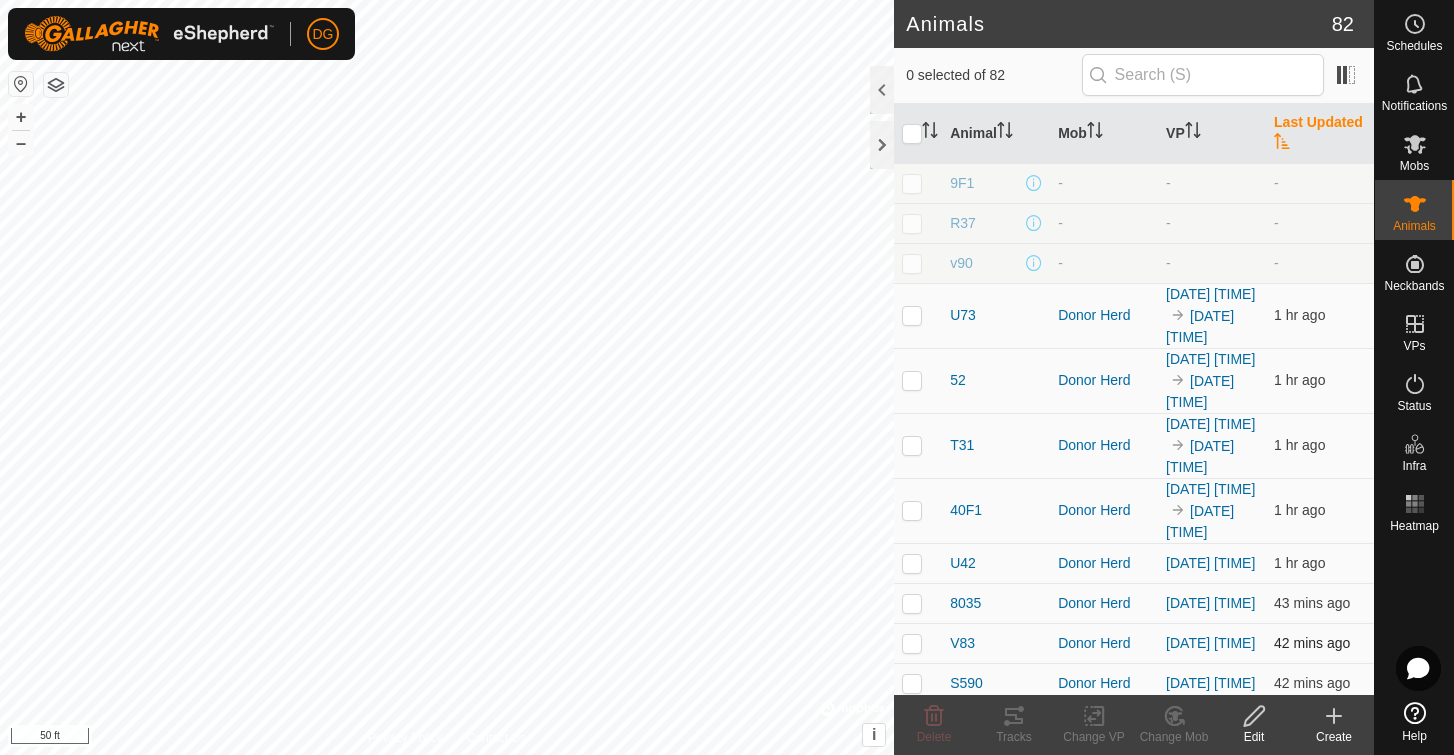 scroll, scrollTop: 0, scrollLeft: 0, axis: both 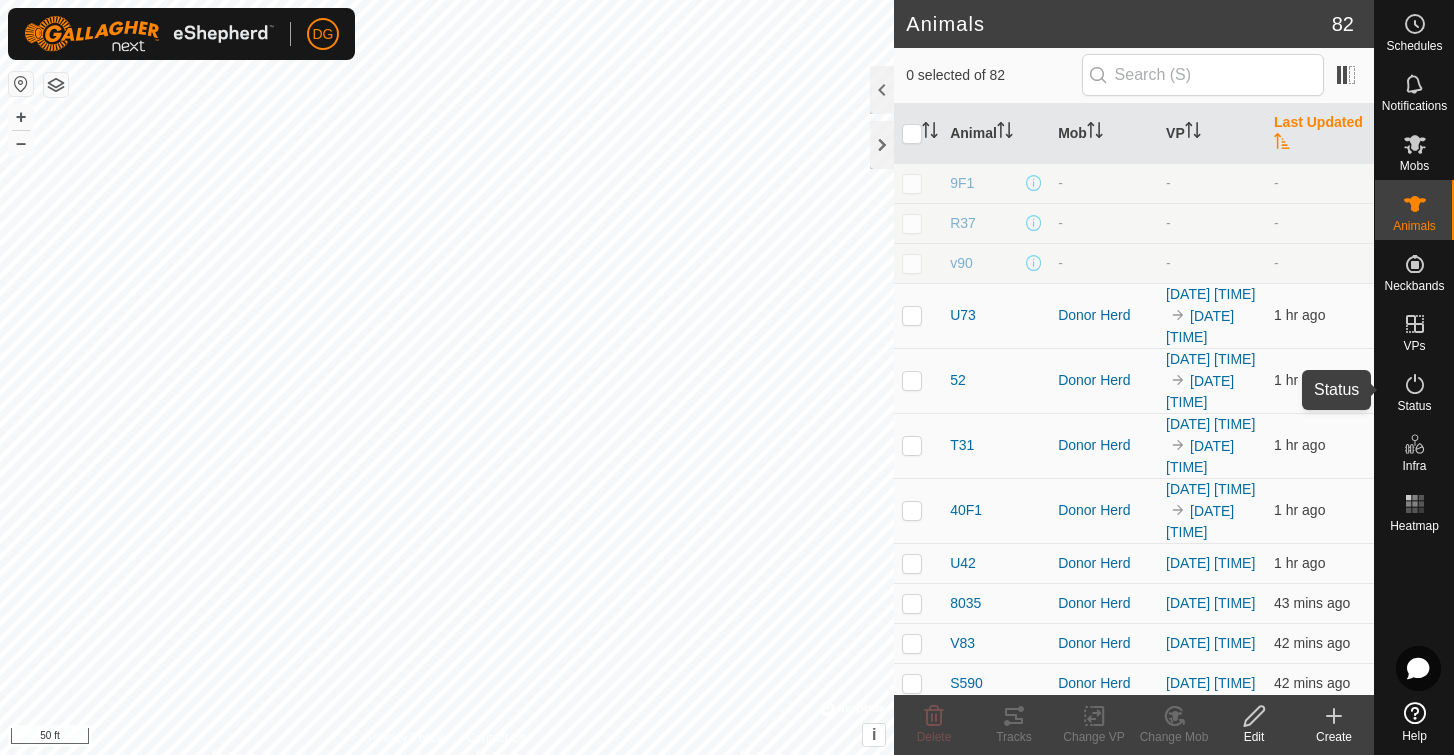 click 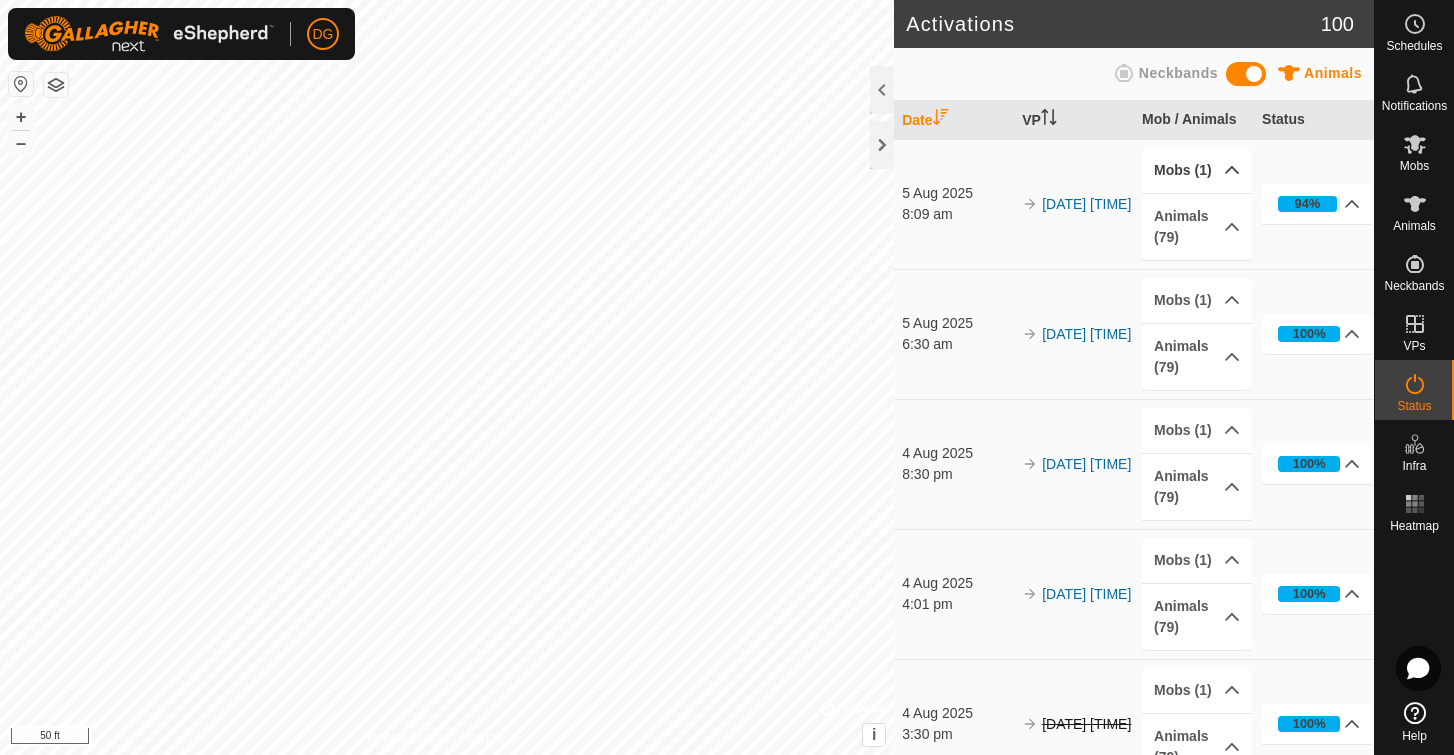 click on "Mobs (1)" at bounding box center (1197, 170) 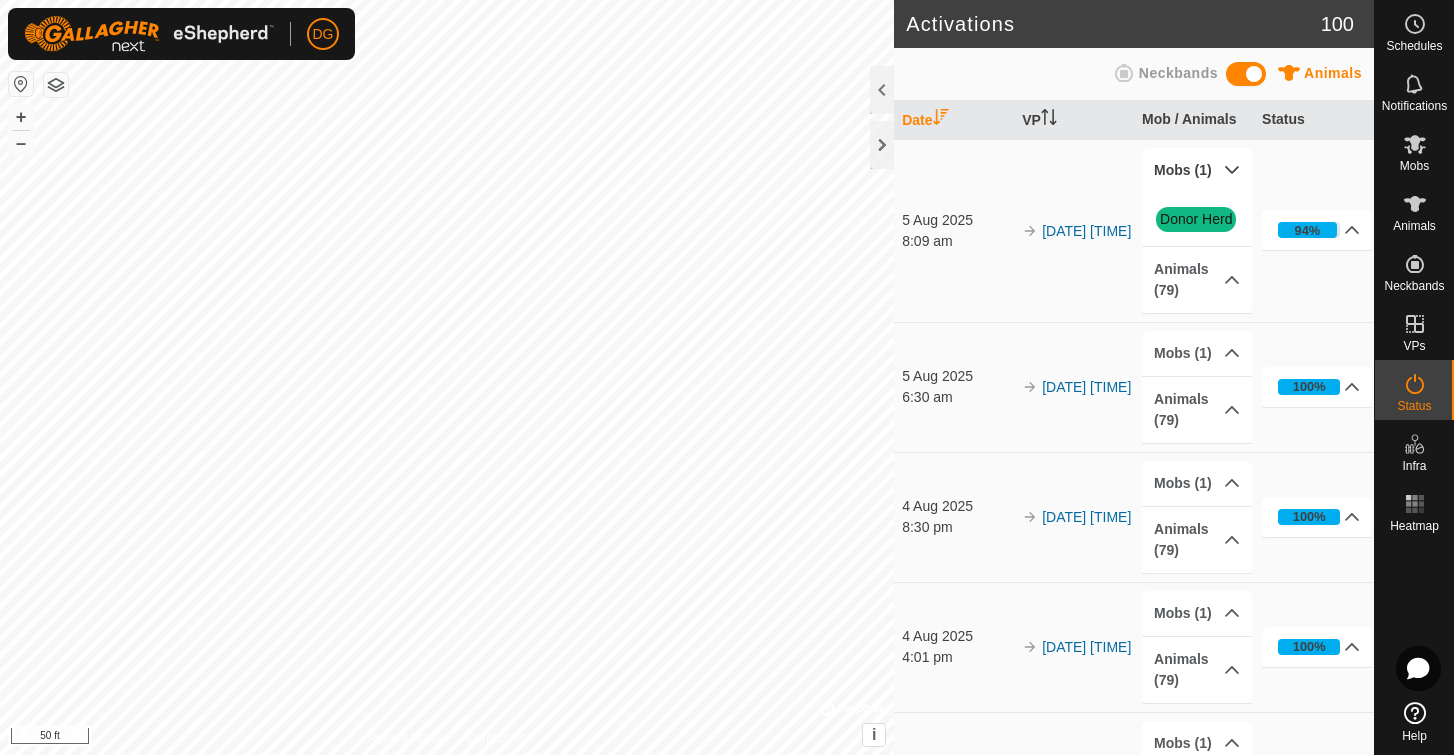 click on "Mobs (1)" at bounding box center (1197, 170) 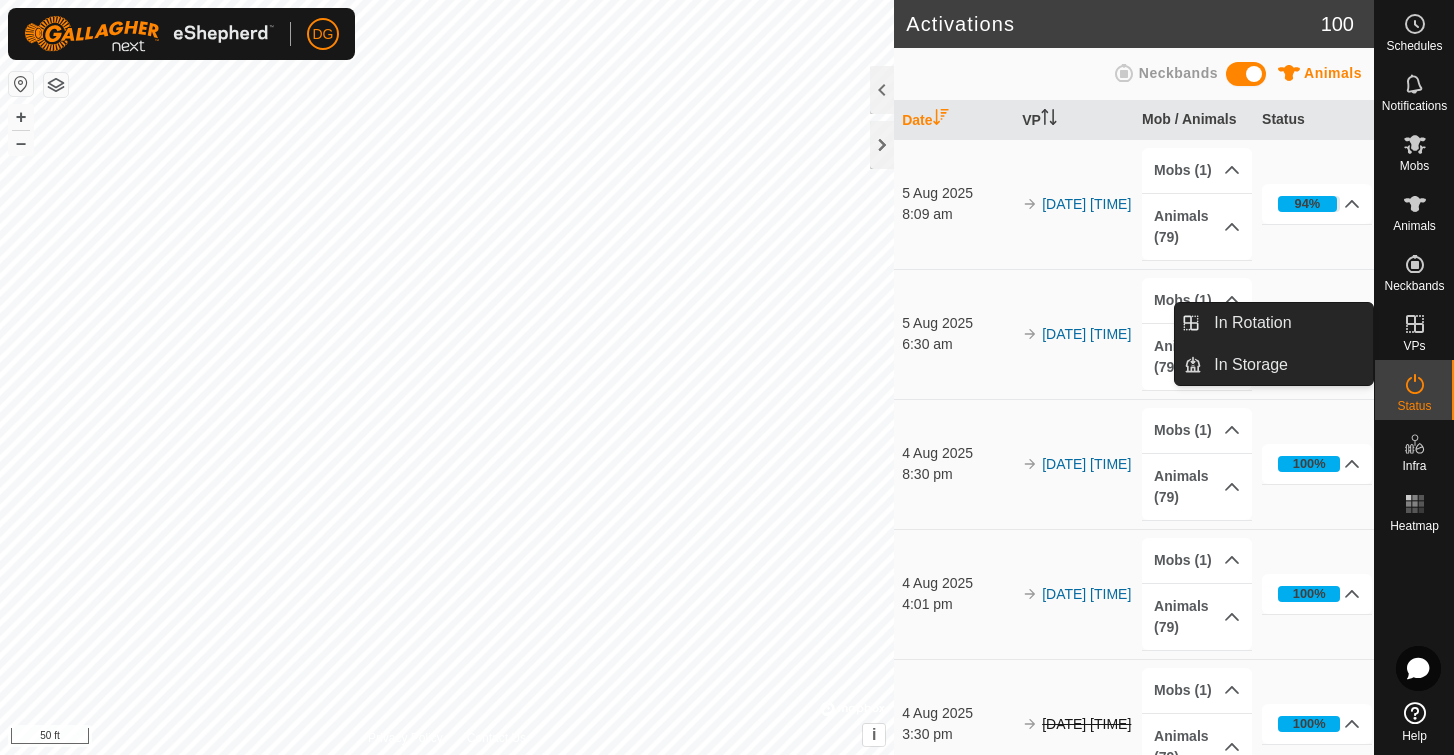 click 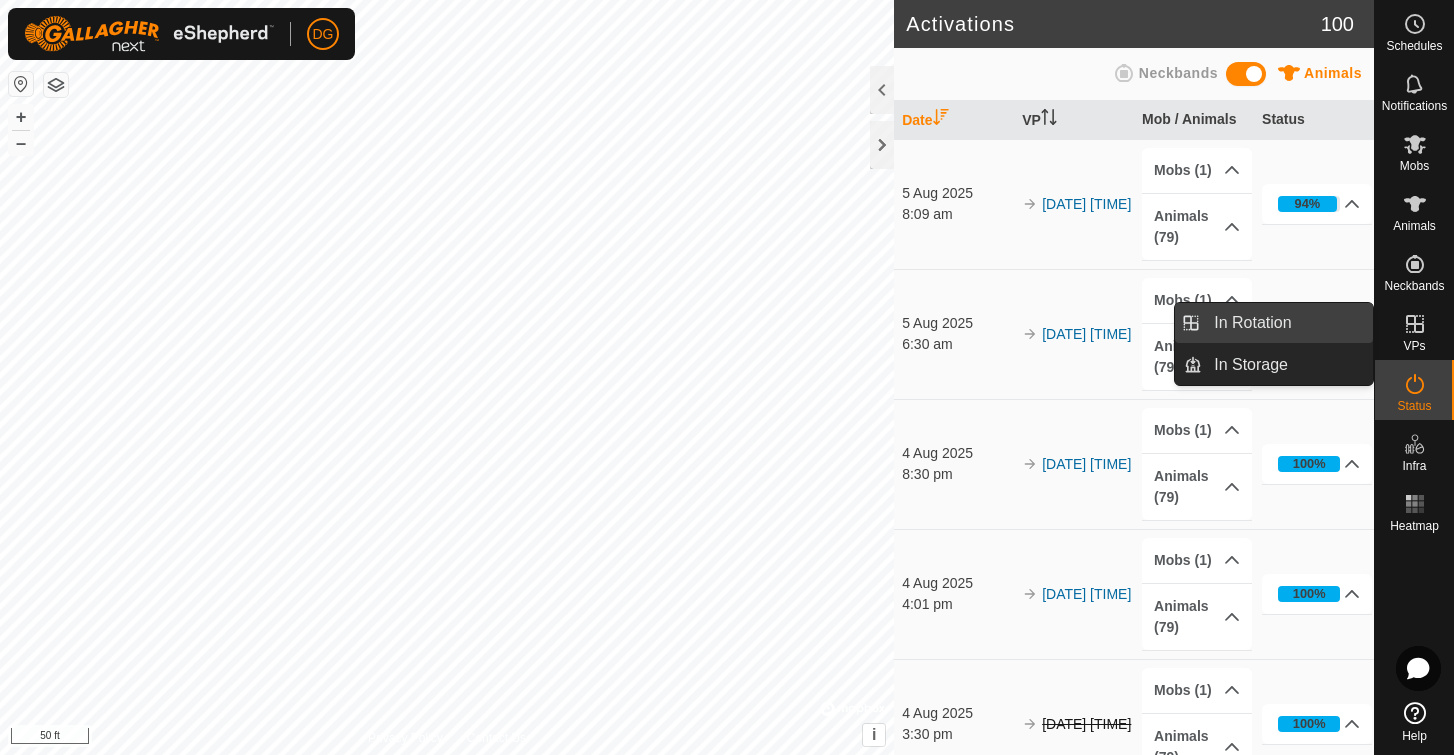 click on "In Rotation" at bounding box center (1287, 323) 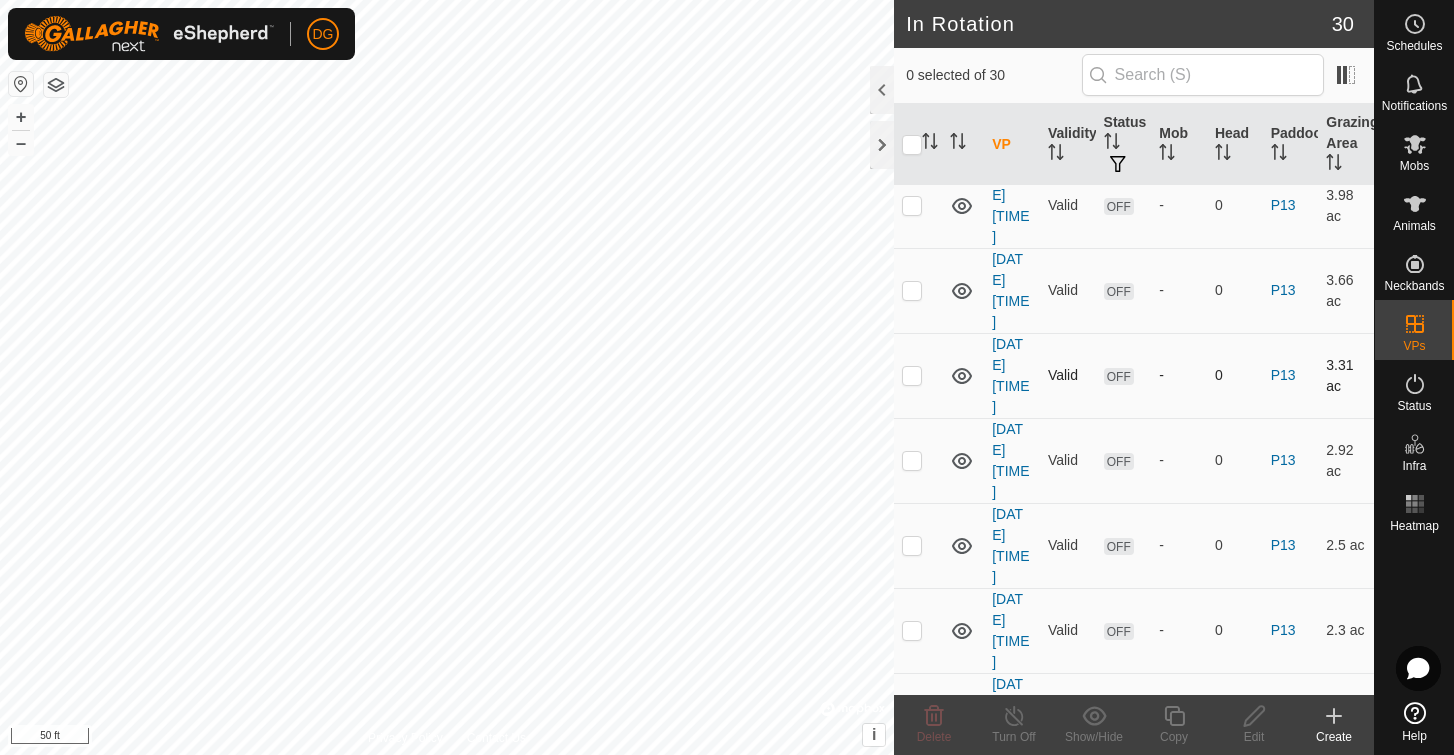 scroll, scrollTop: 1080, scrollLeft: 0, axis: vertical 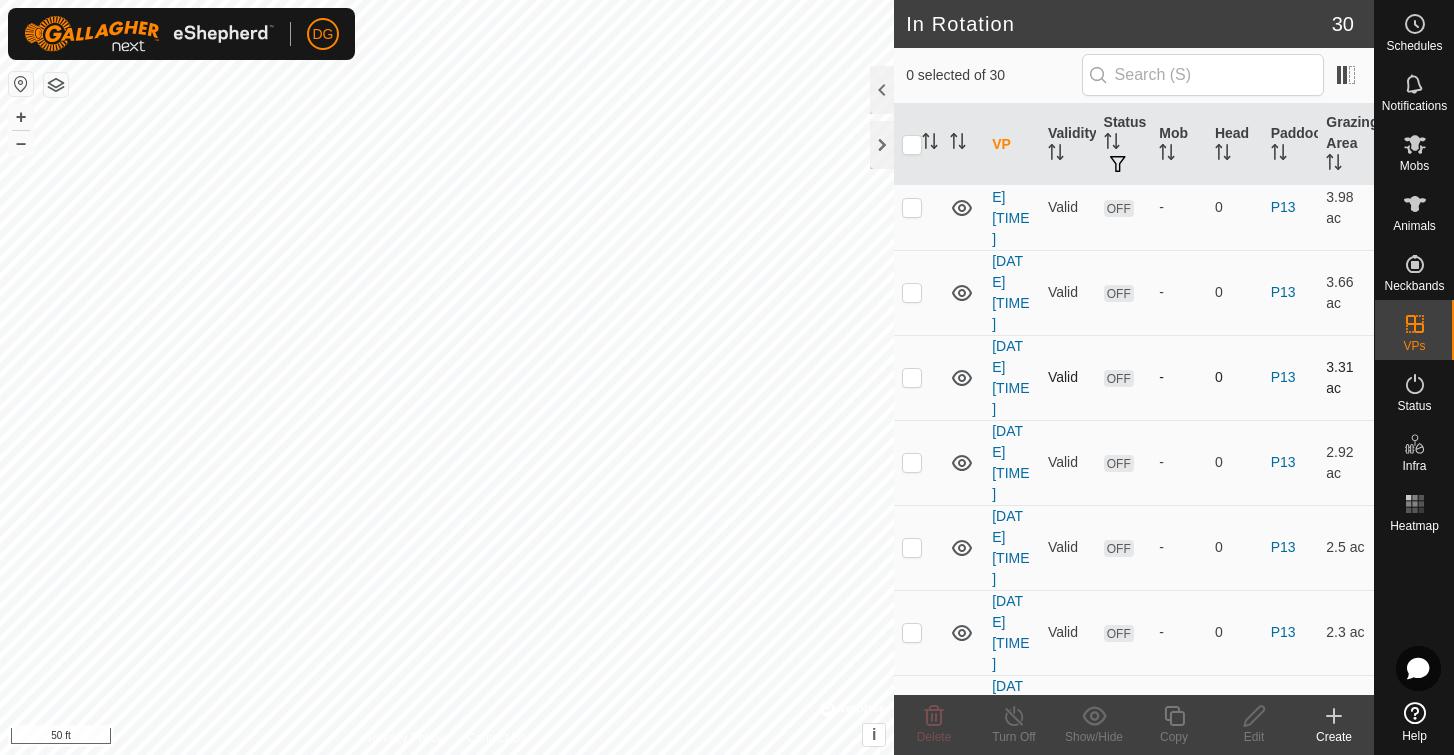 checkbox on "true" 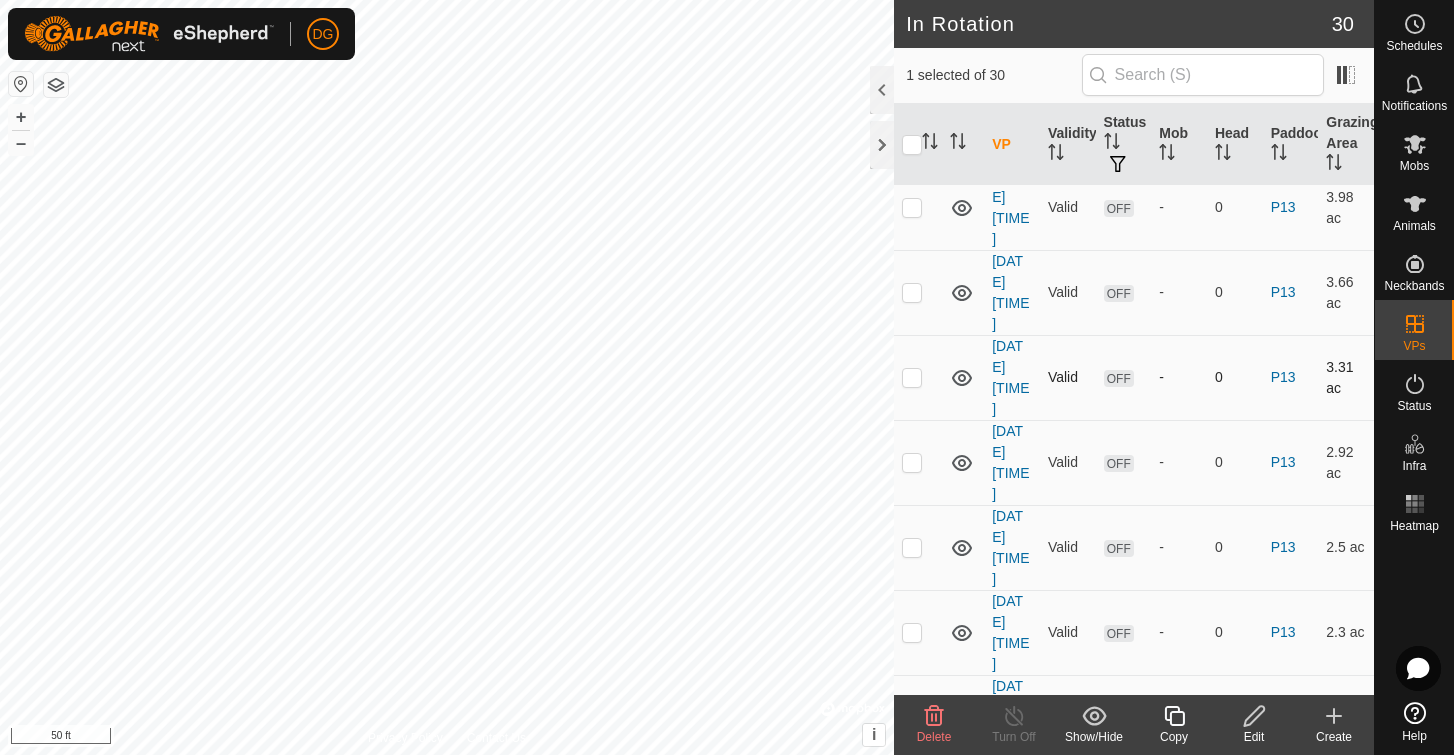 checkbox on "true" 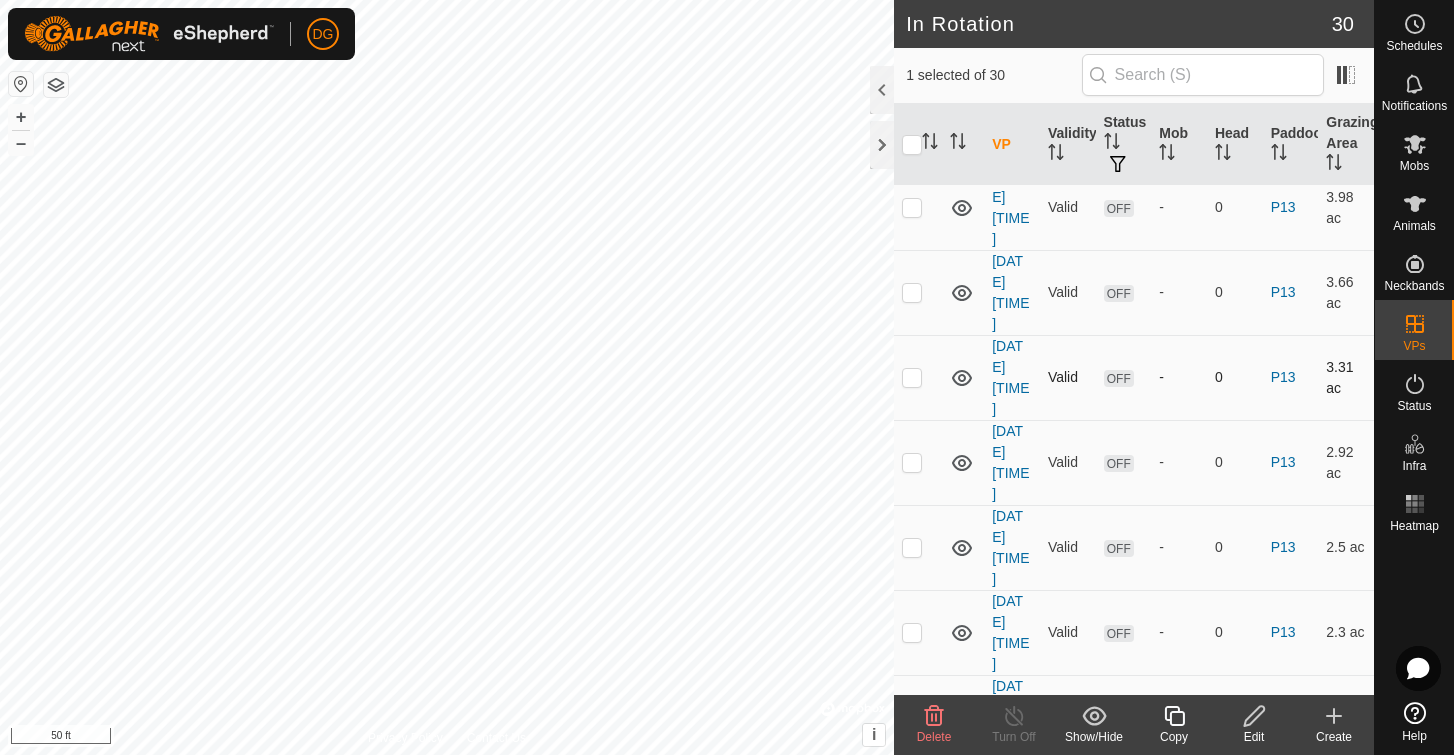 checkbox on "false" 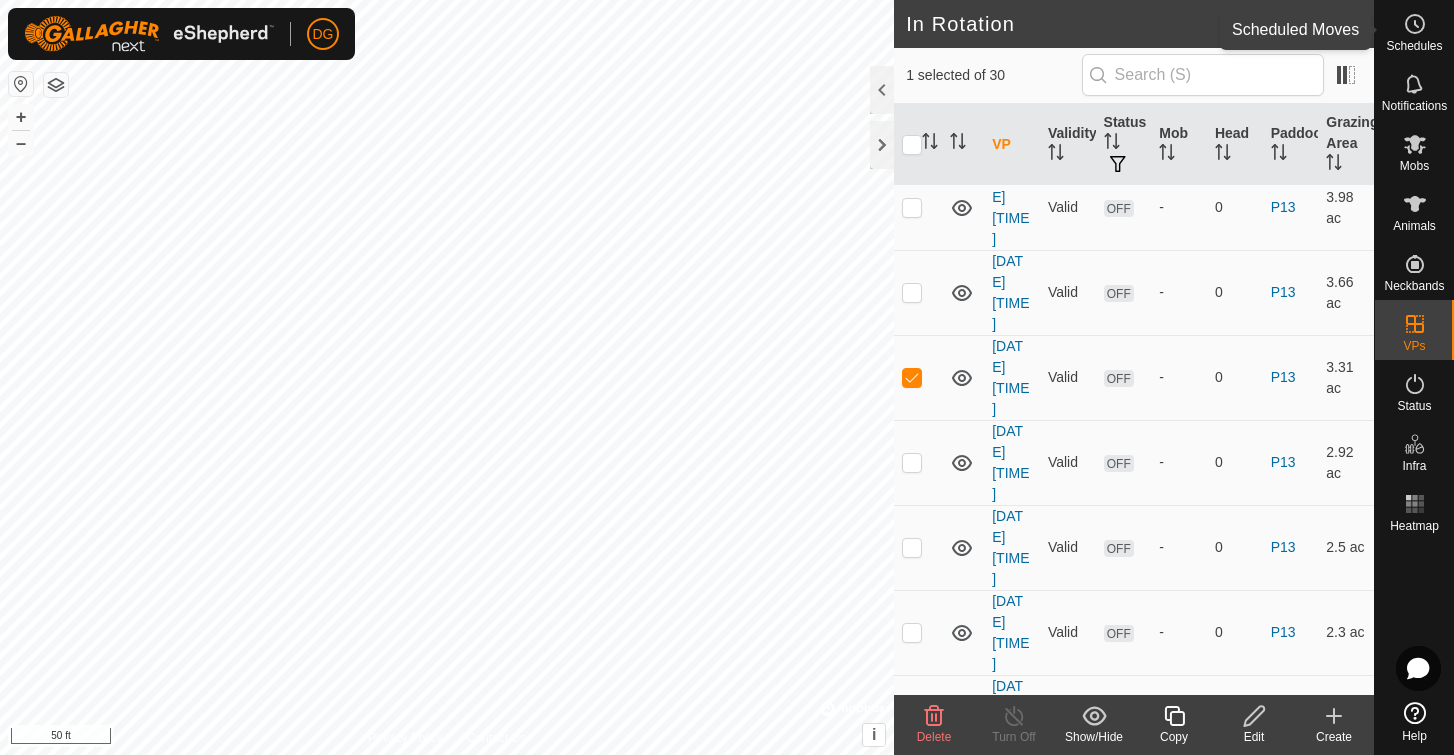 click 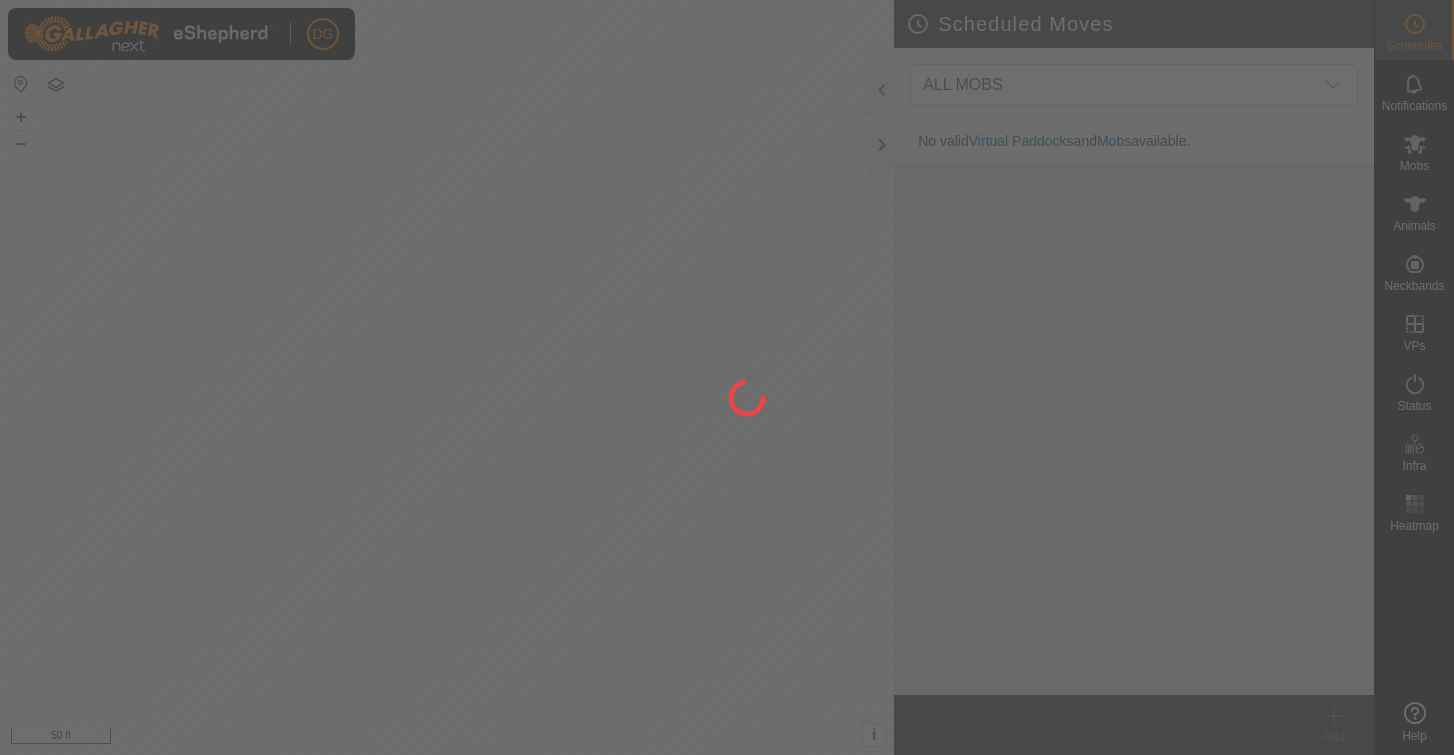 scroll, scrollTop: 0, scrollLeft: 0, axis: both 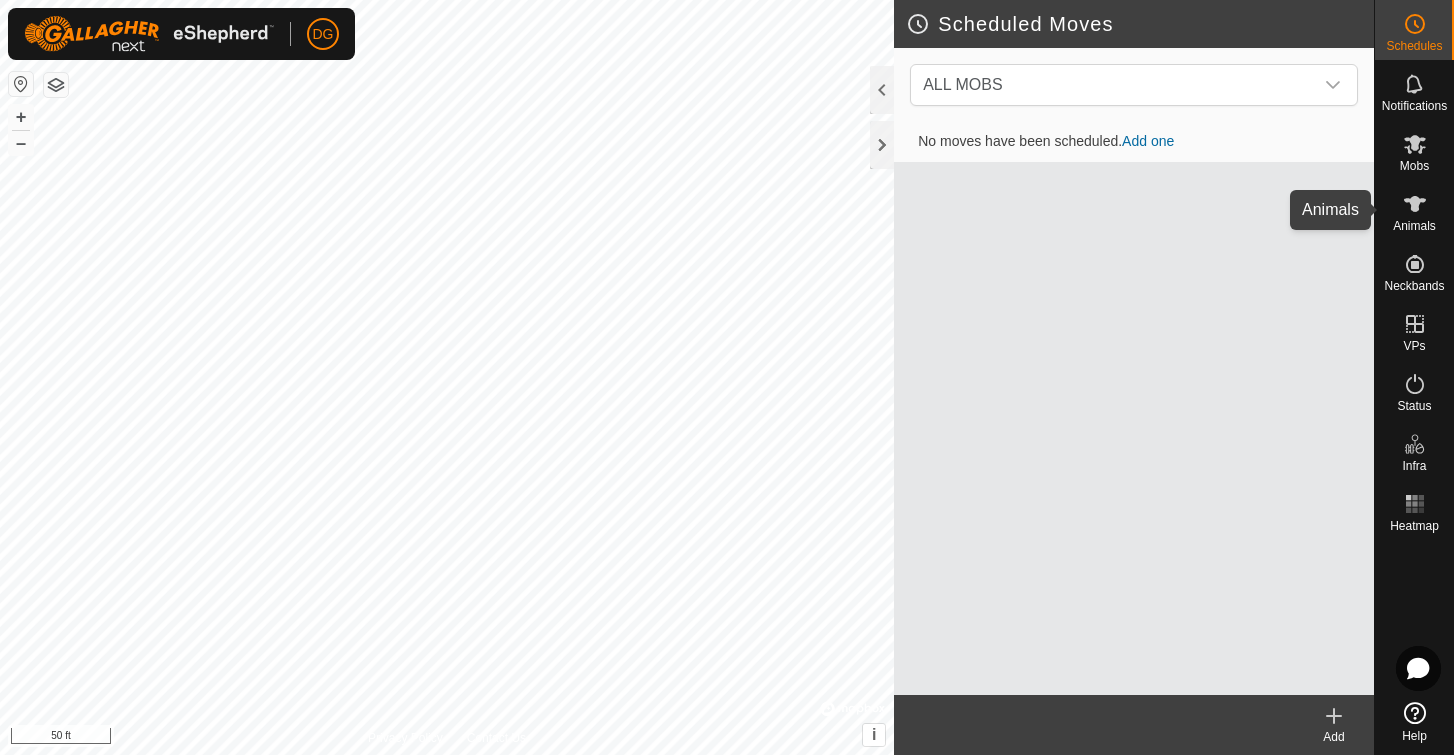 click 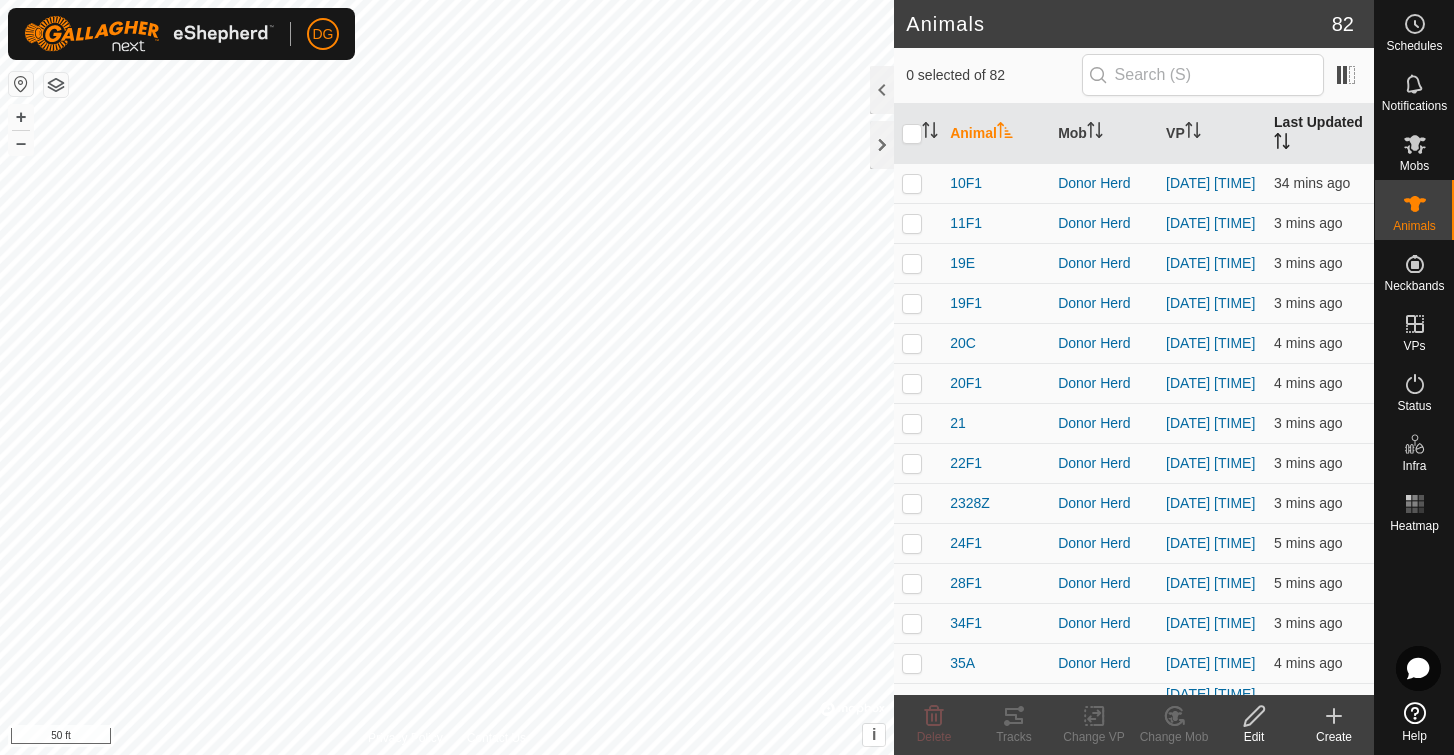 click on "Last Updated" at bounding box center (1320, 134) 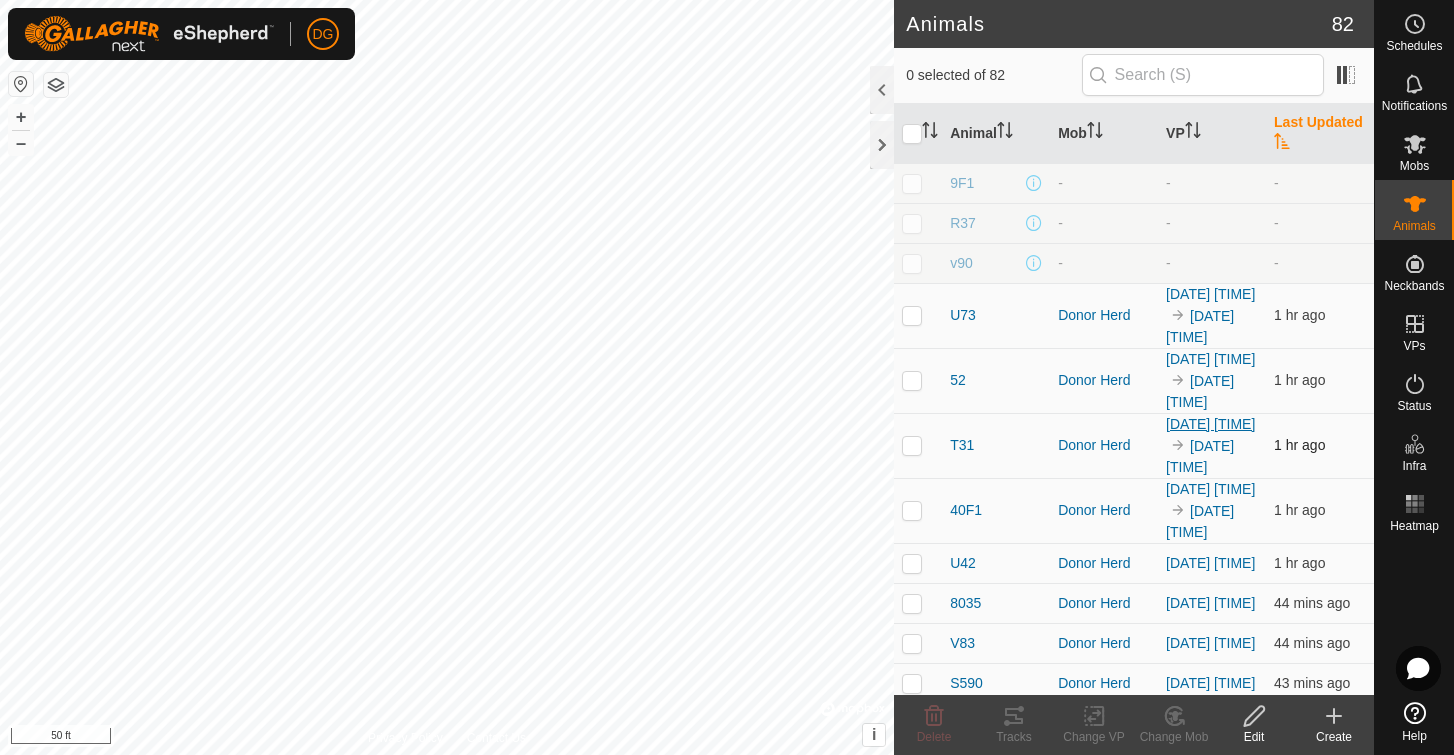 scroll, scrollTop: 0, scrollLeft: 0, axis: both 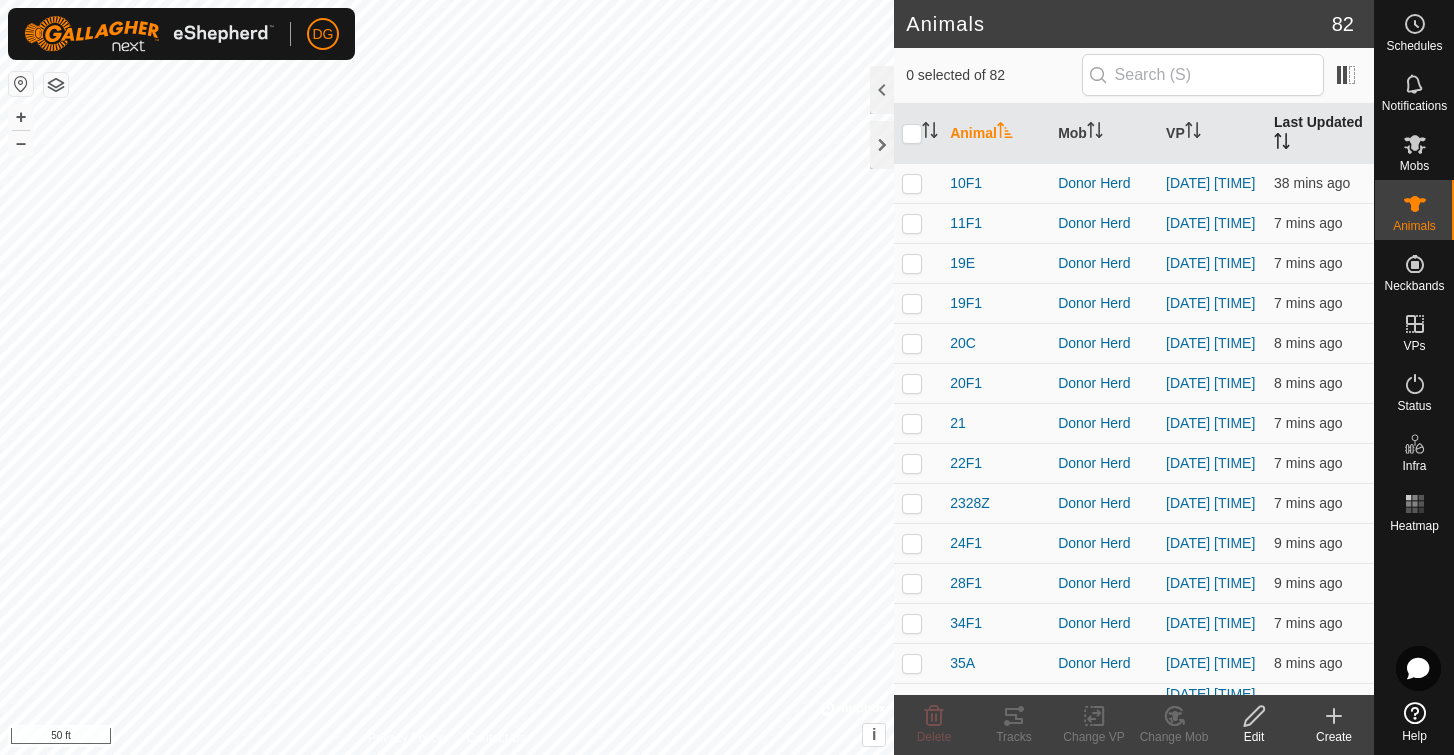 click on "Last Updated" at bounding box center (1320, 134) 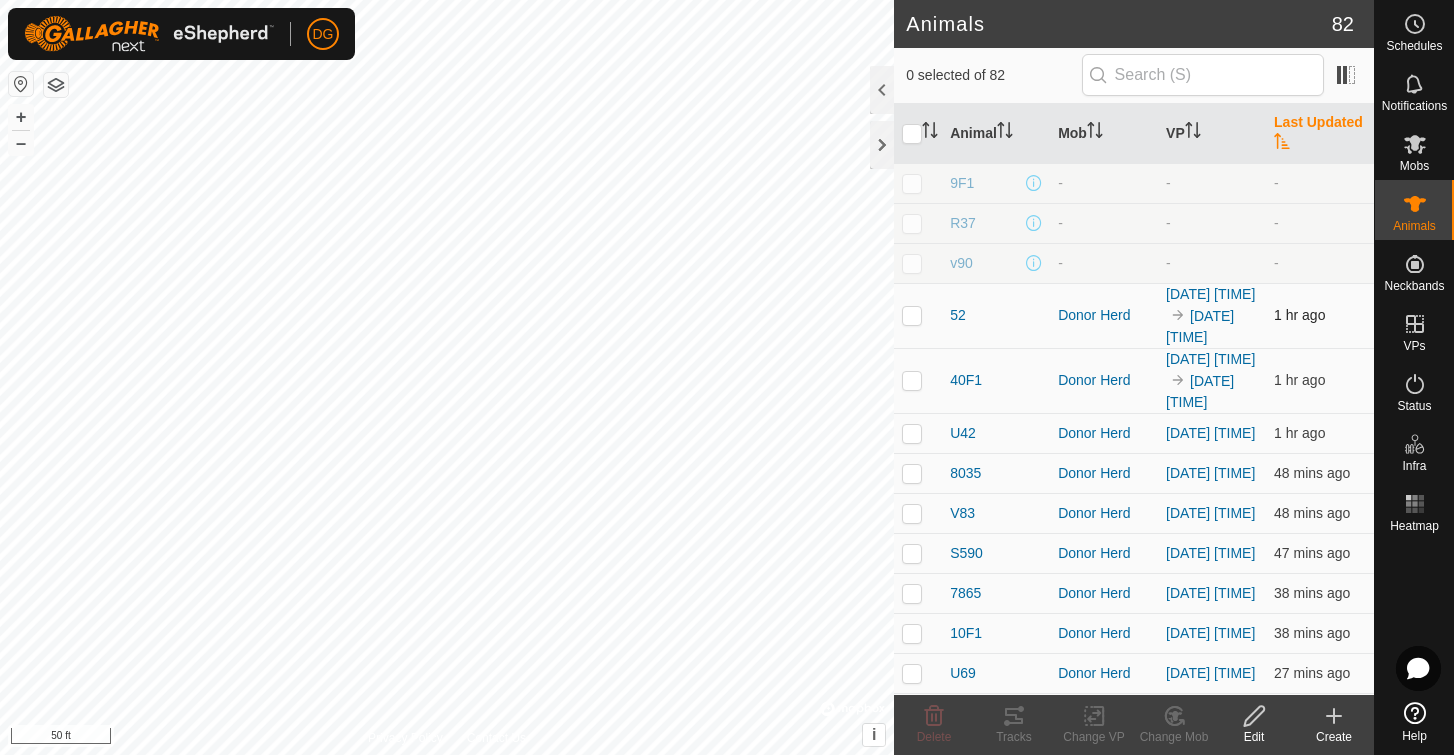 click at bounding box center (912, 315) 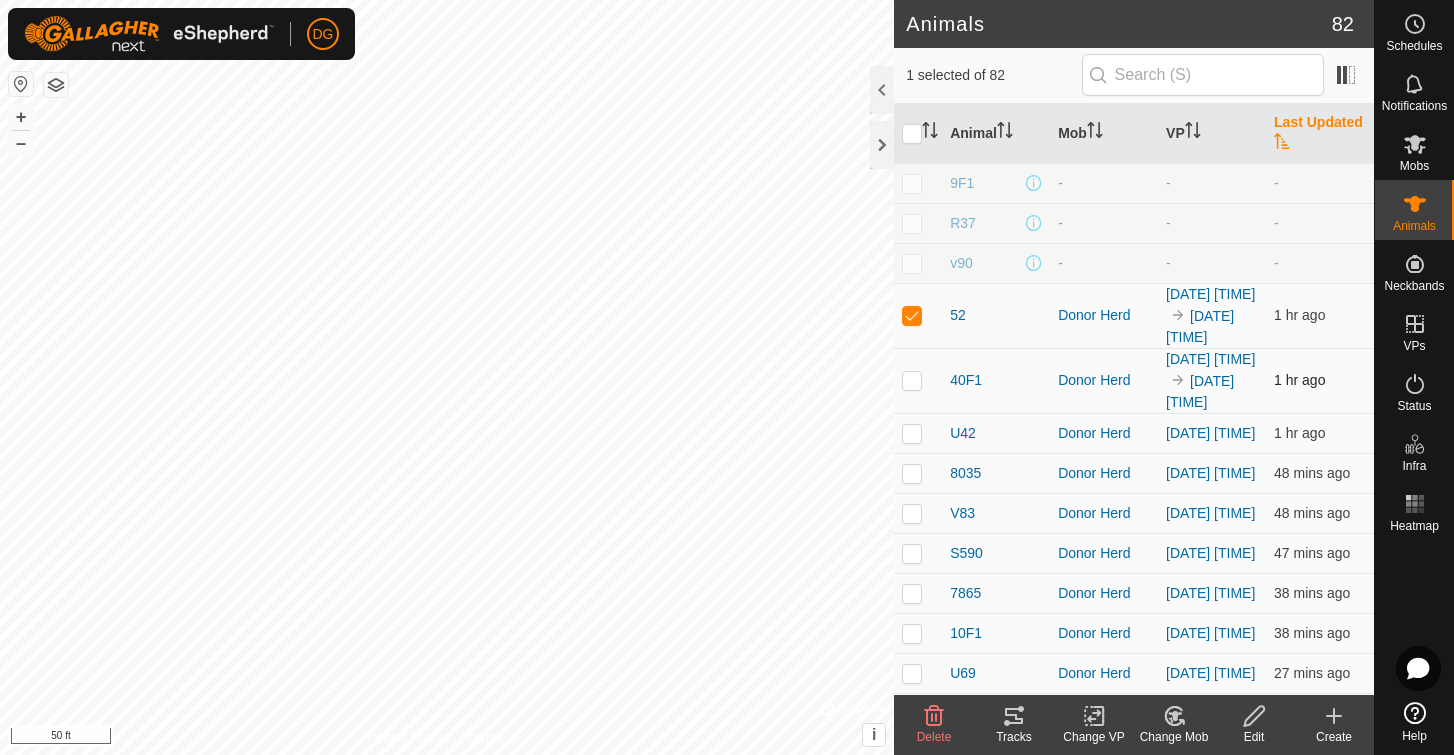 click at bounding box center [912, 380] 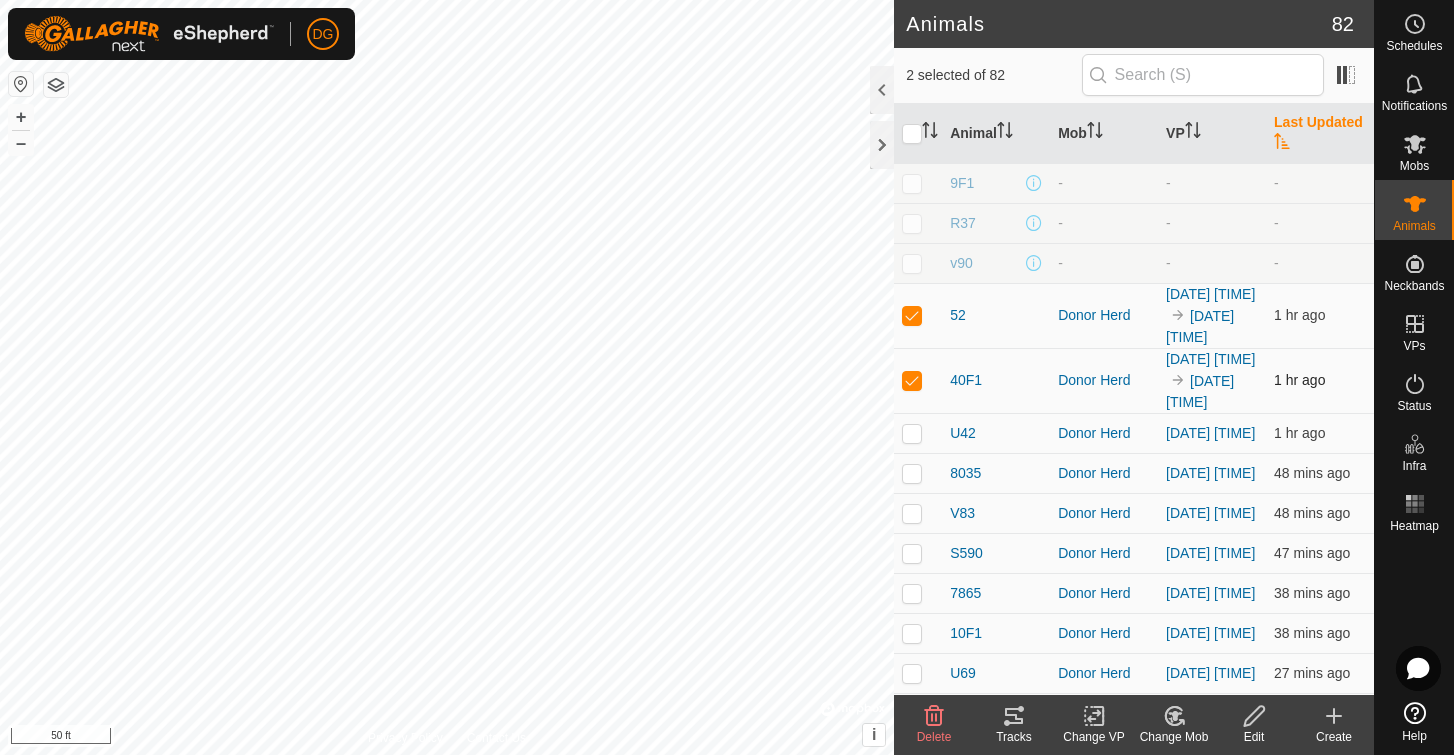 checkbox on "true" 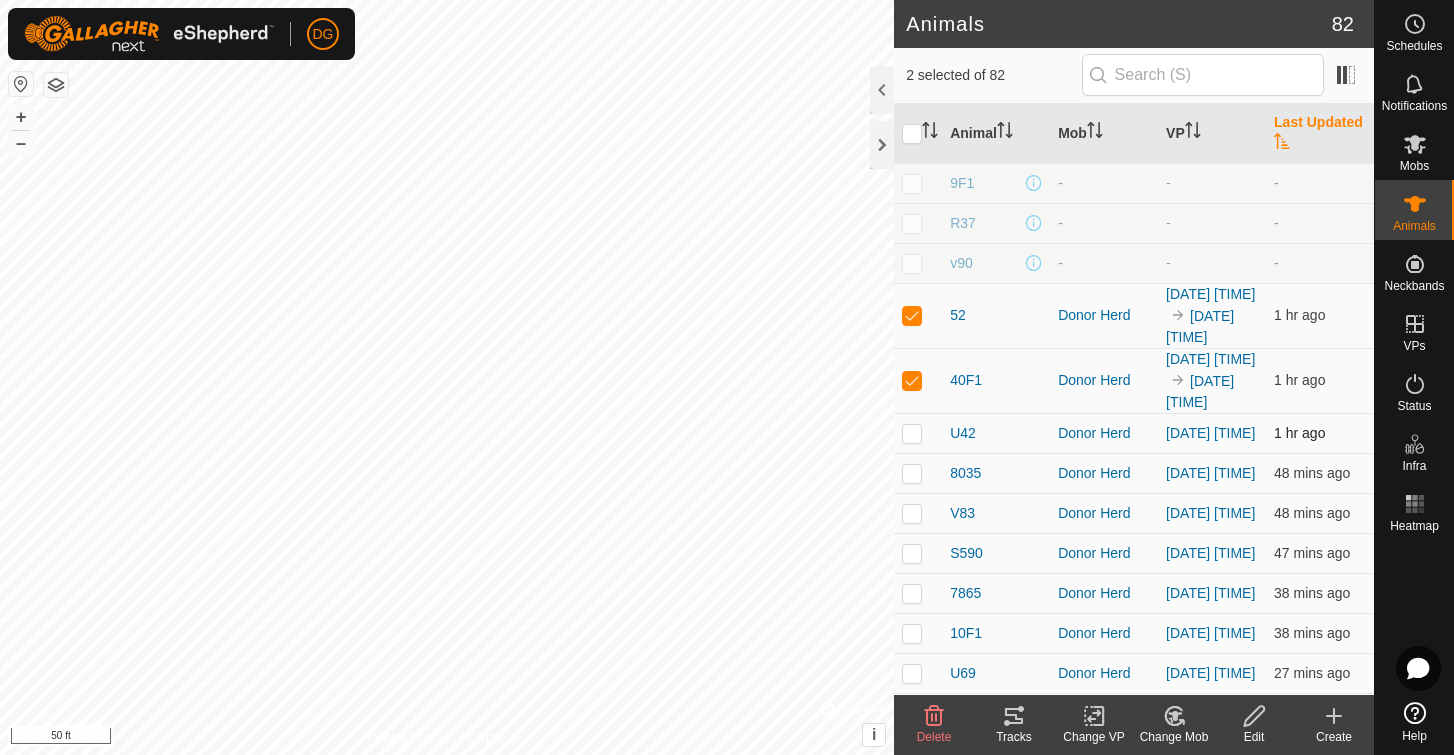 click at bounding box center [912, 433] 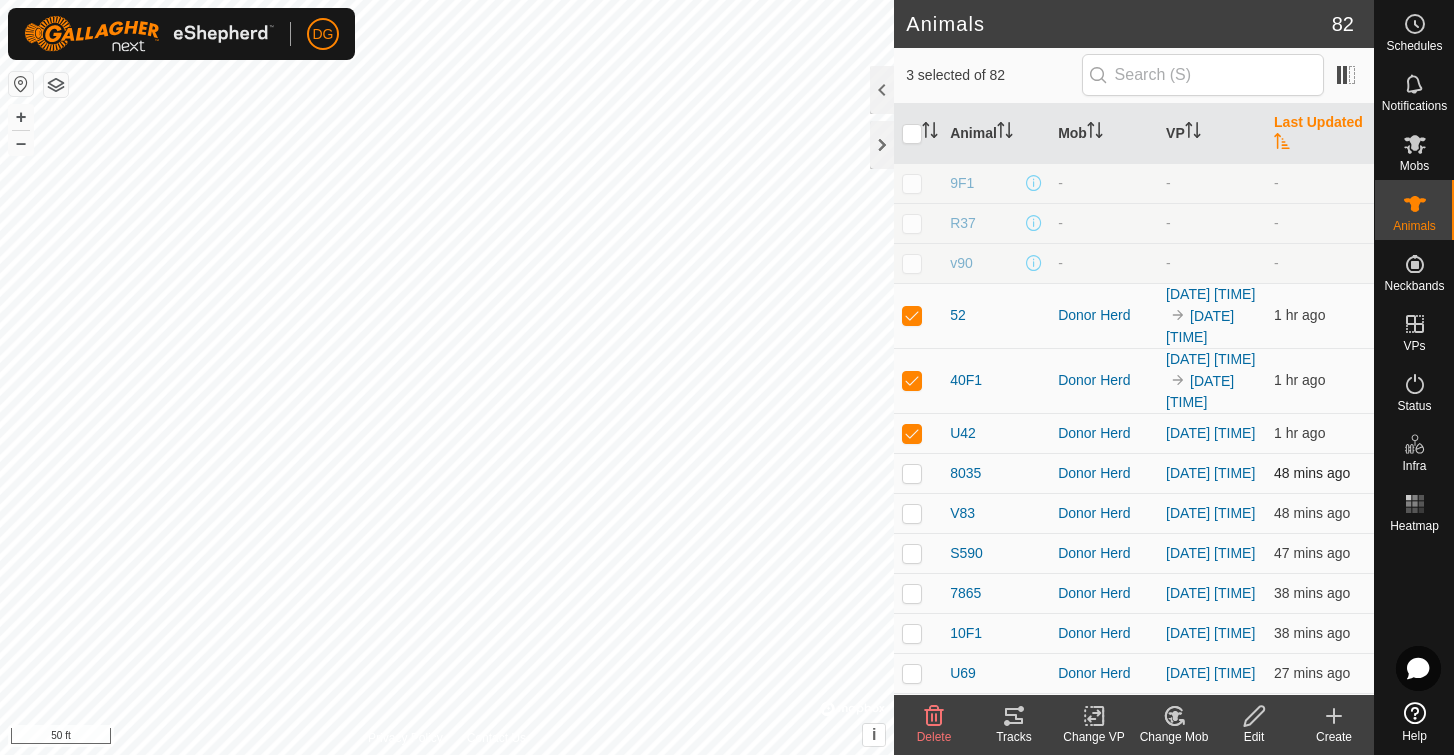 click at bounding box center (912, 473) 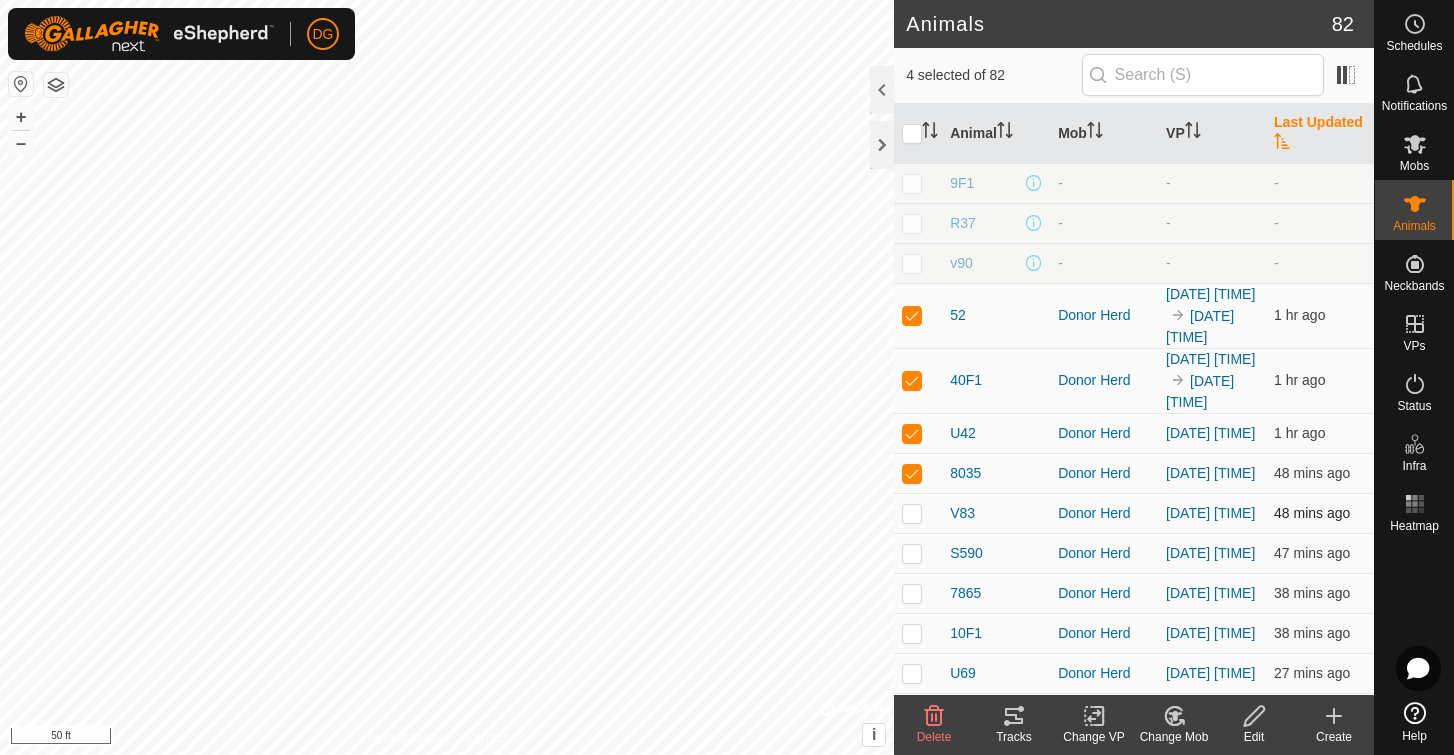 click at bounding box center [912, 513] 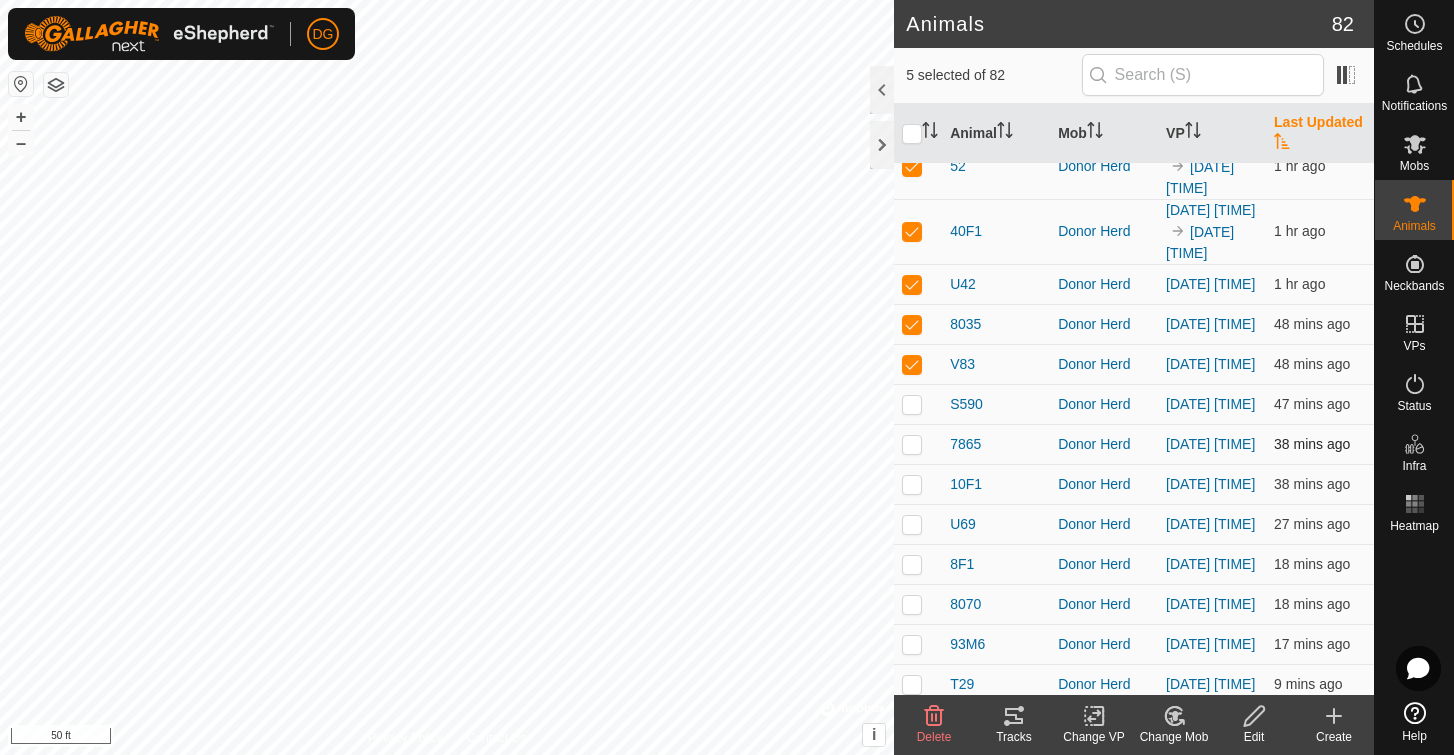 scroll, scrollTop: 152, scrollLeft: 0, axis: vertical 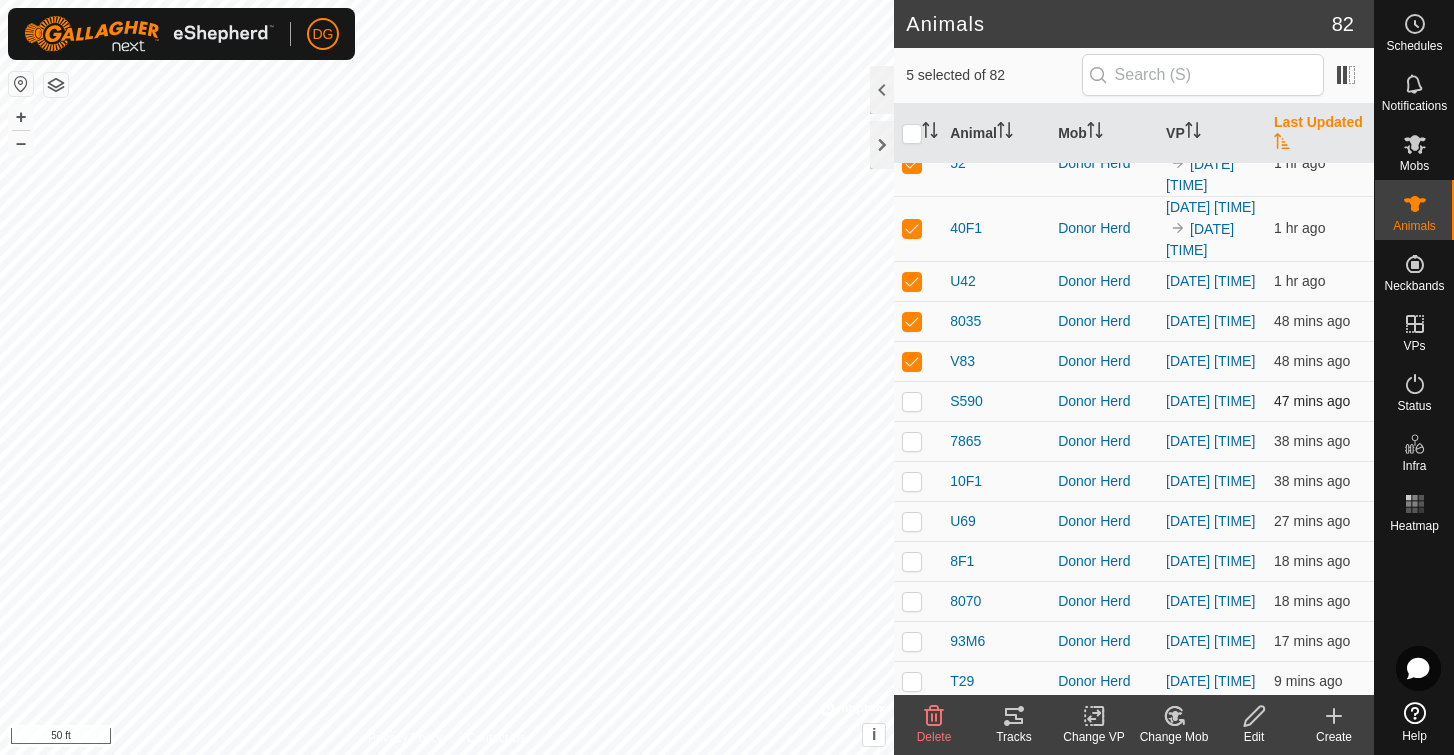 click at bounding box center [912, 401] 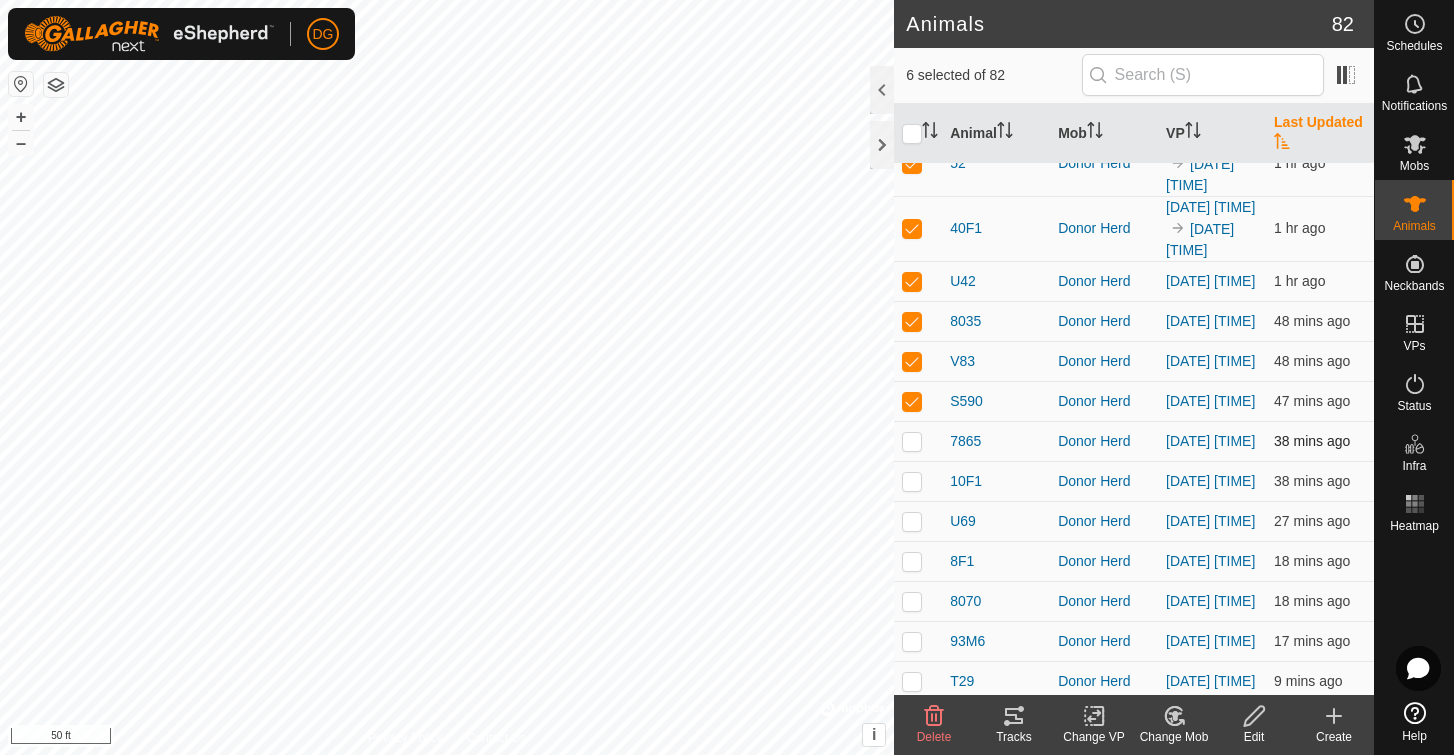 click at bounding box center (912, 441) 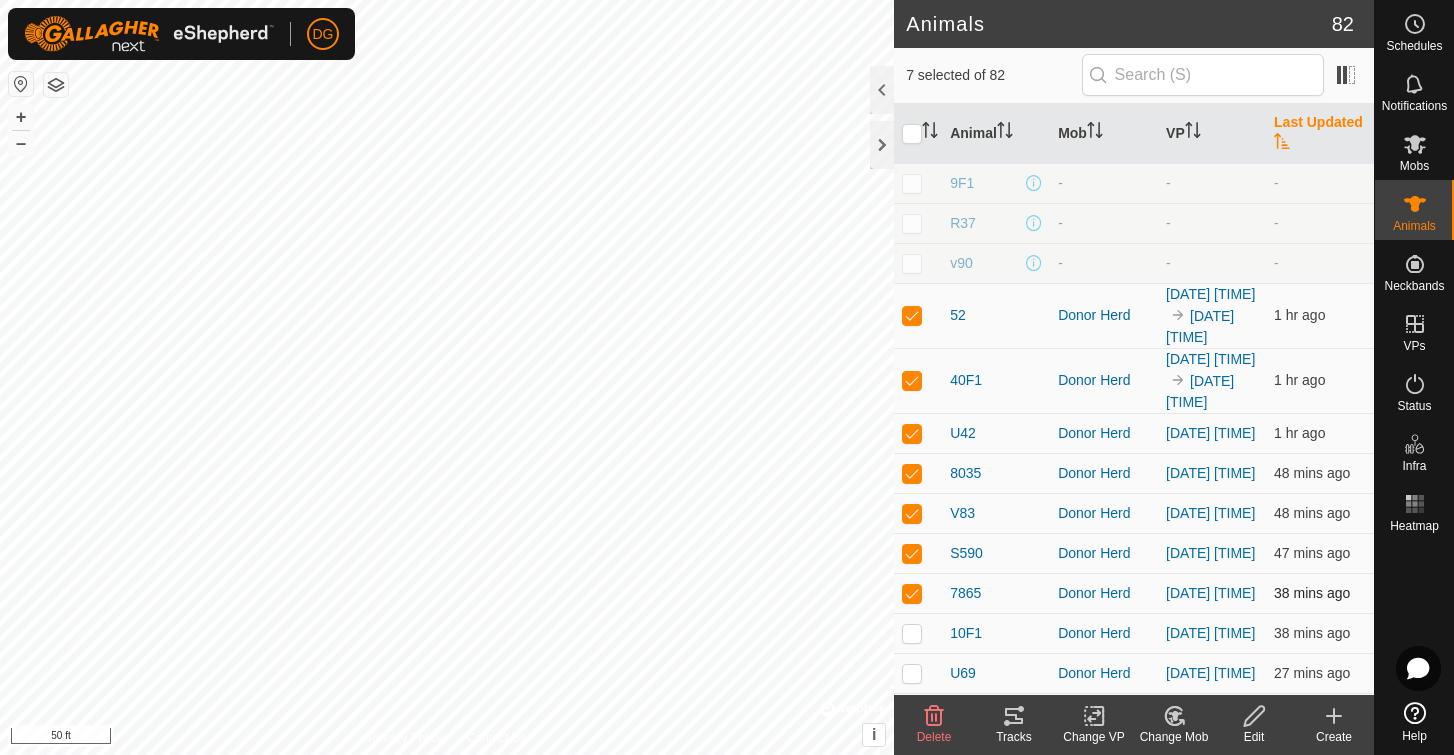 scroll, scrollTop: 0, scrollLeft: 0, axis: both 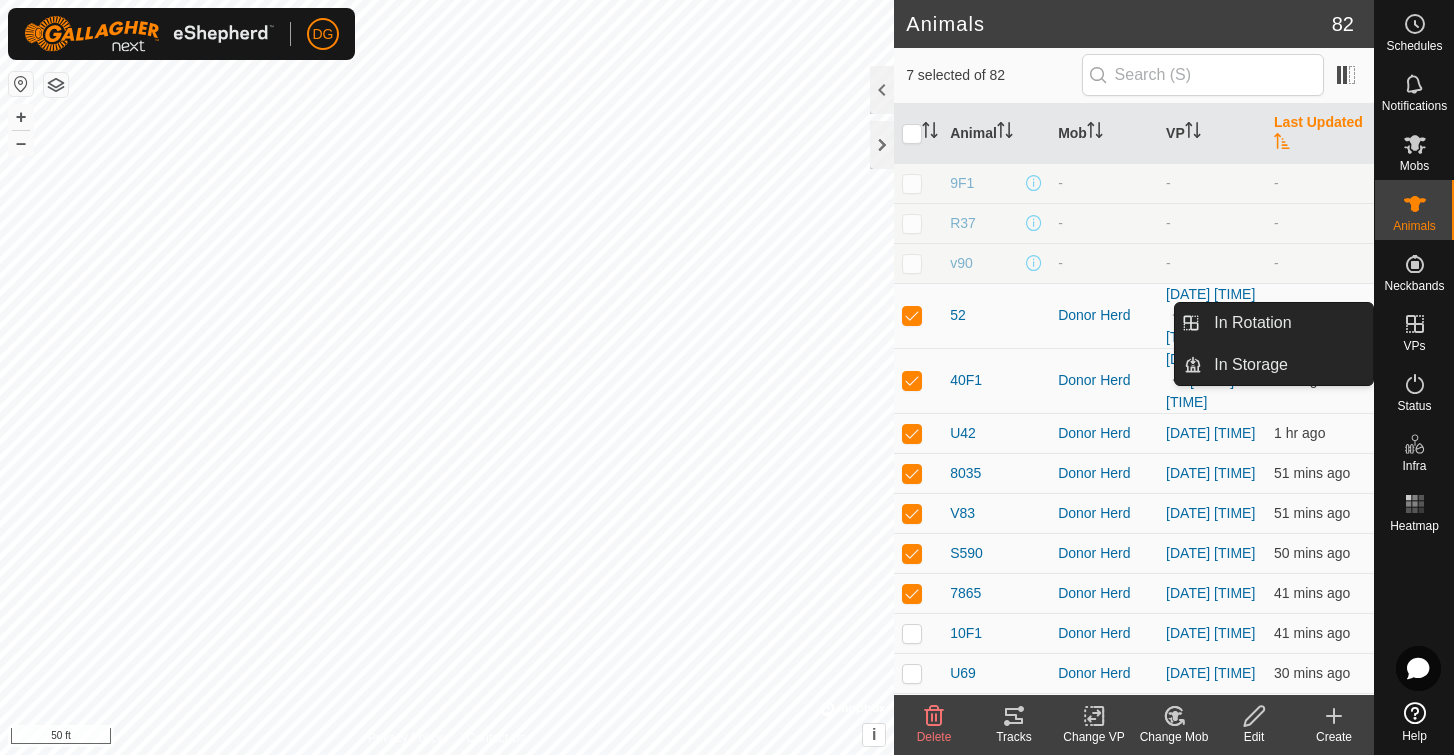 click 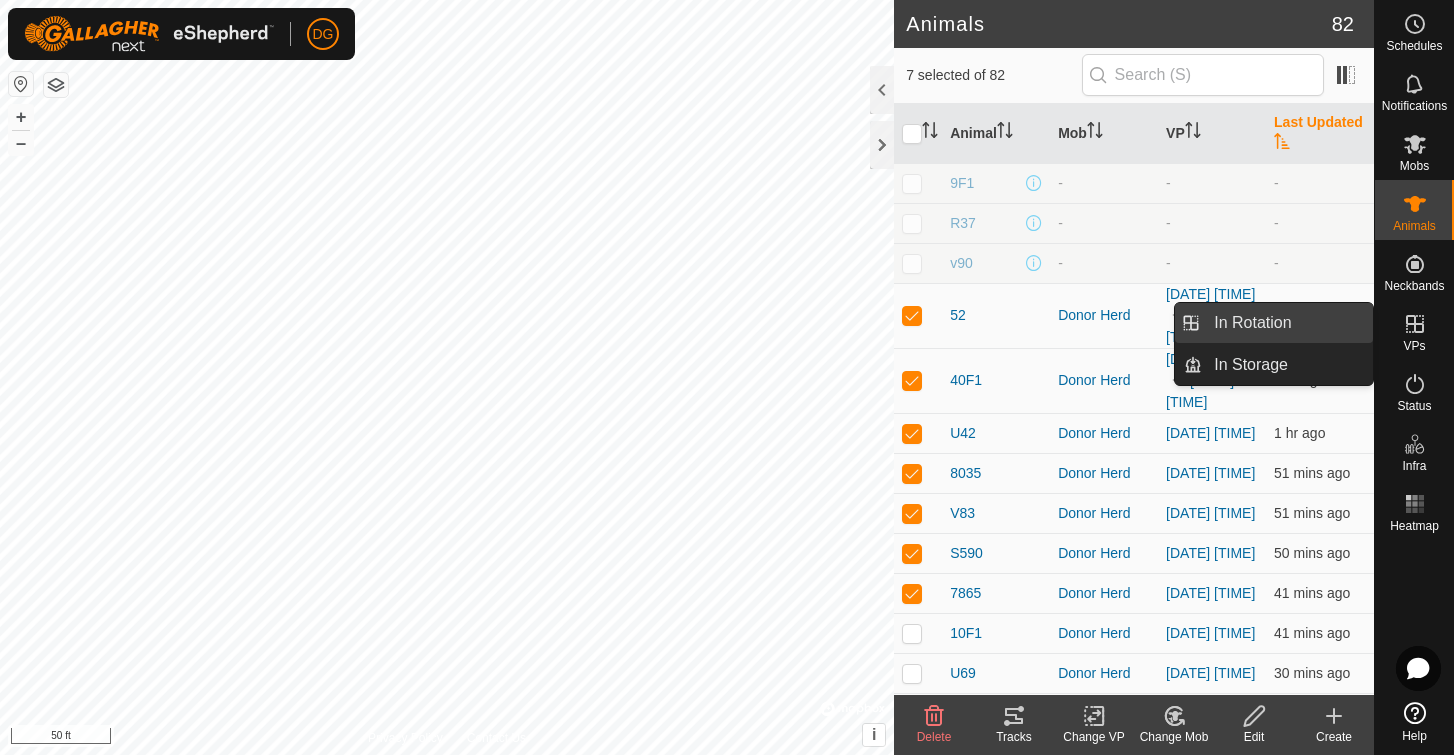click on "In Rotation" at bounding box center [1287, 323] 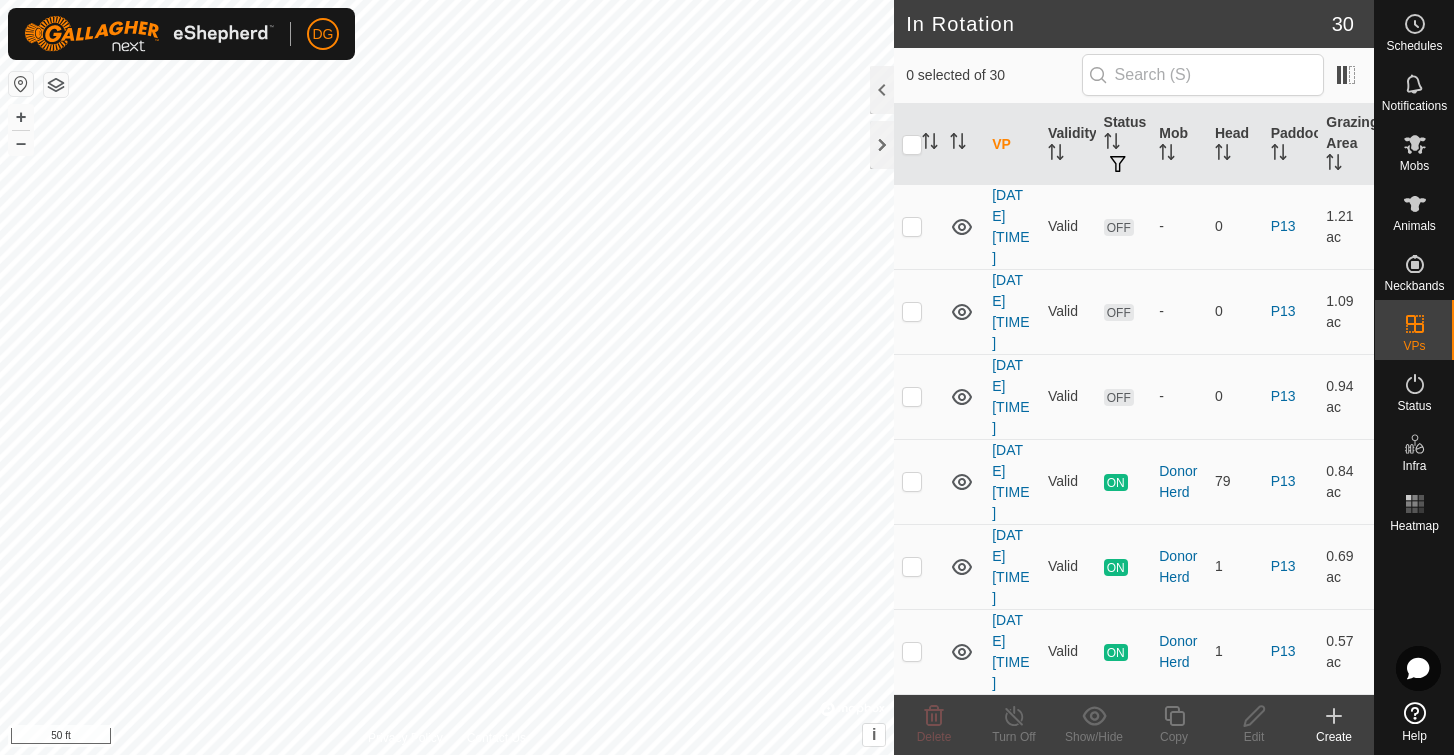 scroll, scrollTop: 2082, scrollLeft: 0, axis: vertical 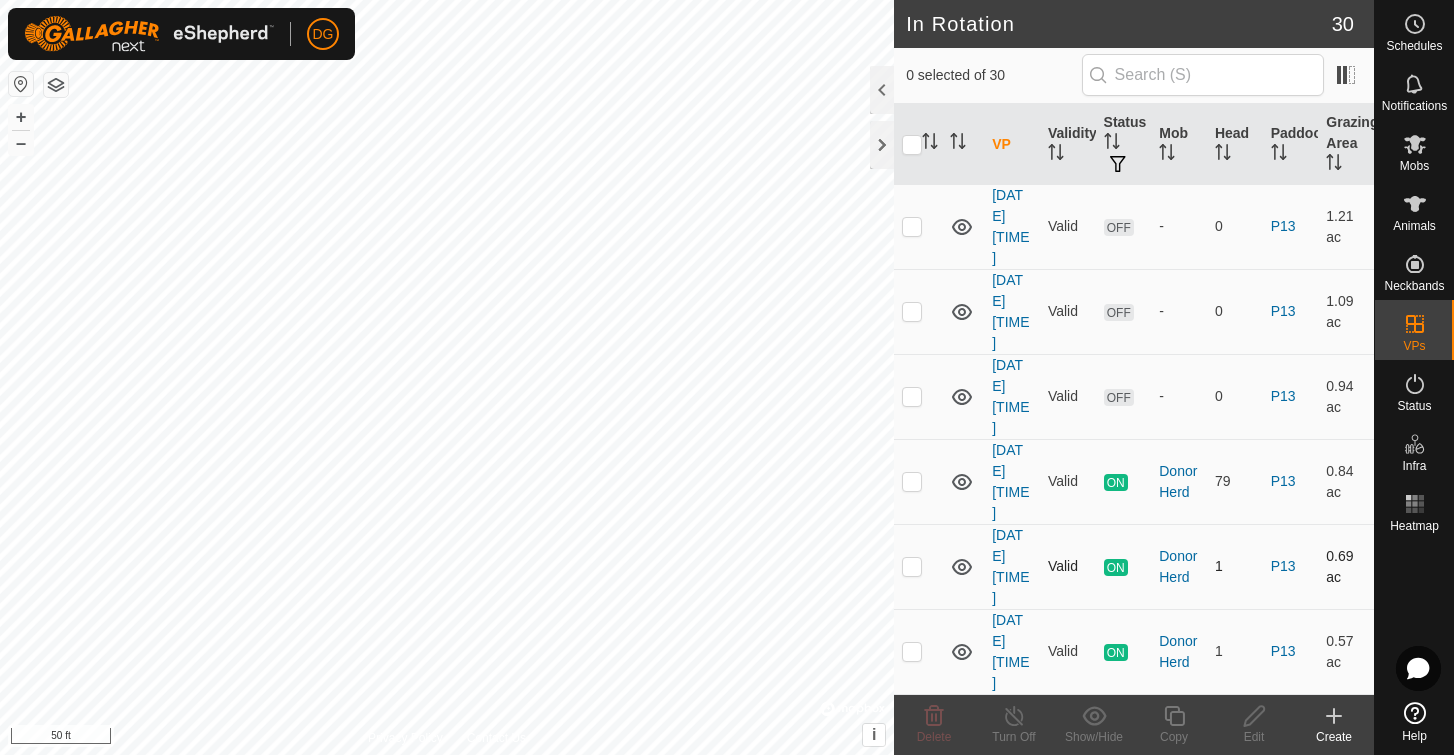 click at bounding box center [912, 566] 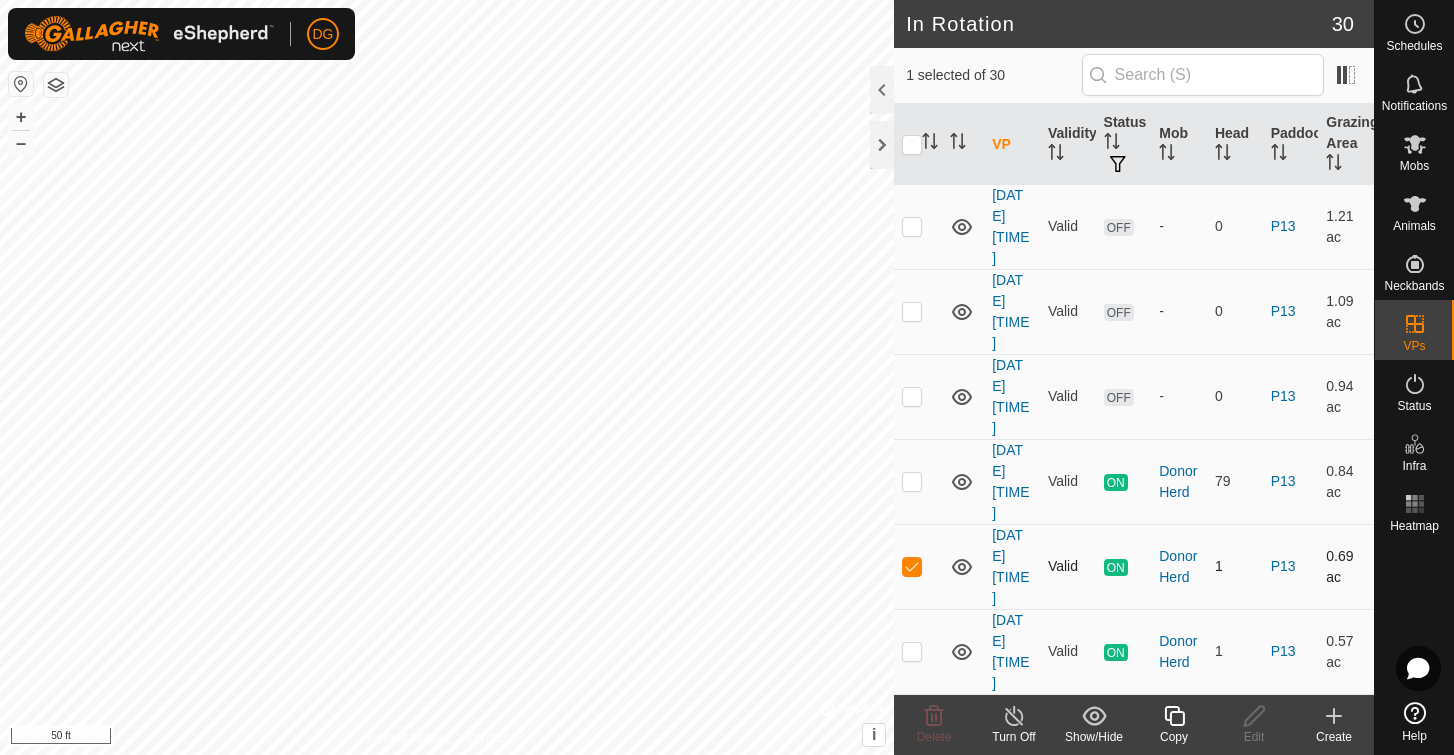 click at bounding box center [912, 566] 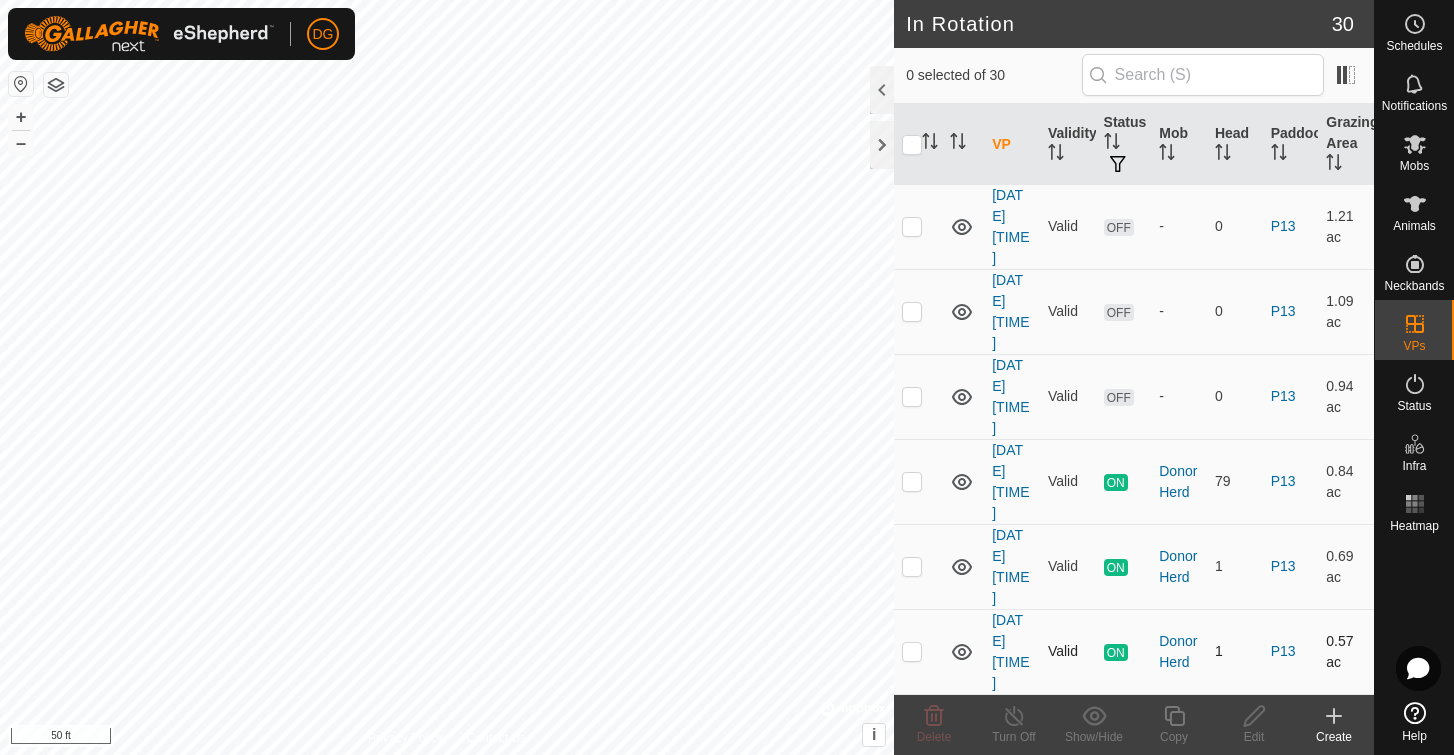 click at bounding box center [912, 651] 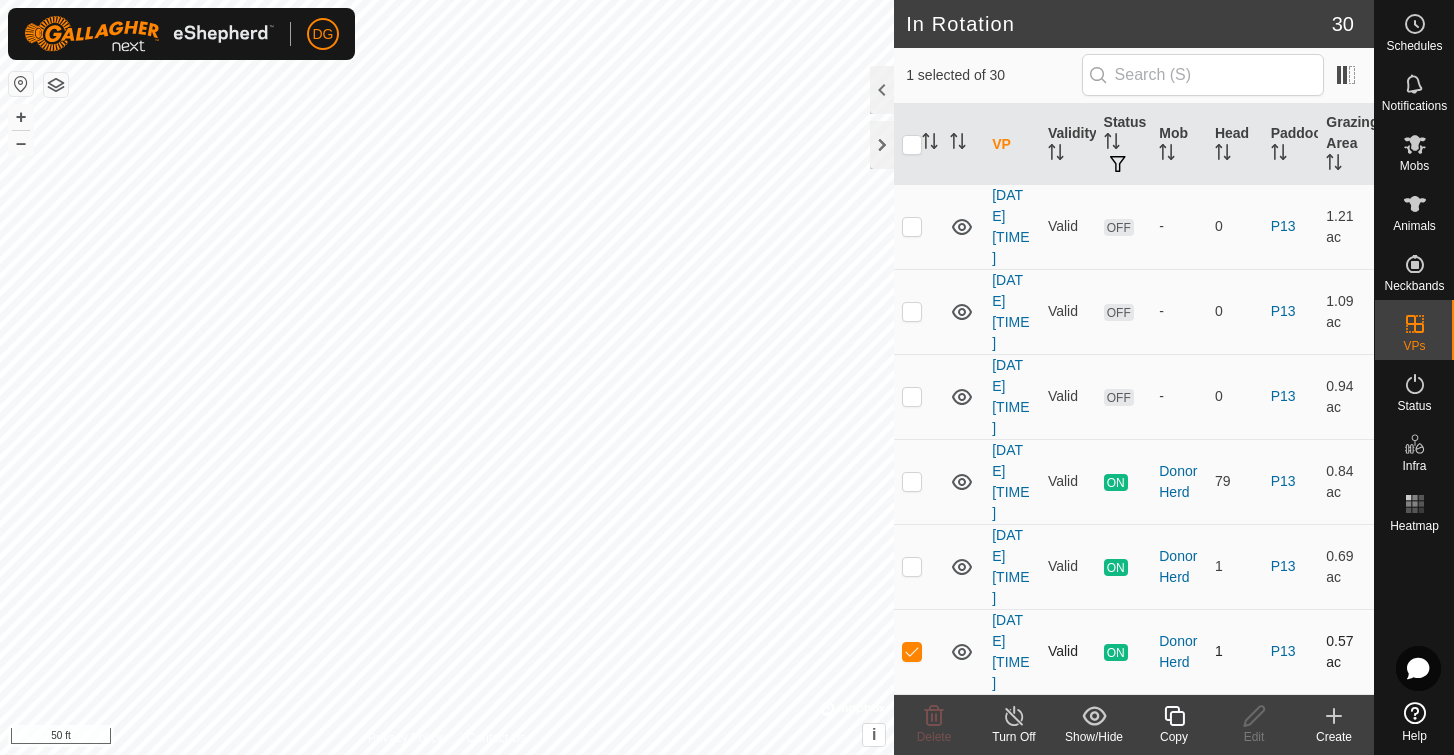 click at bounding box center (912, 651) 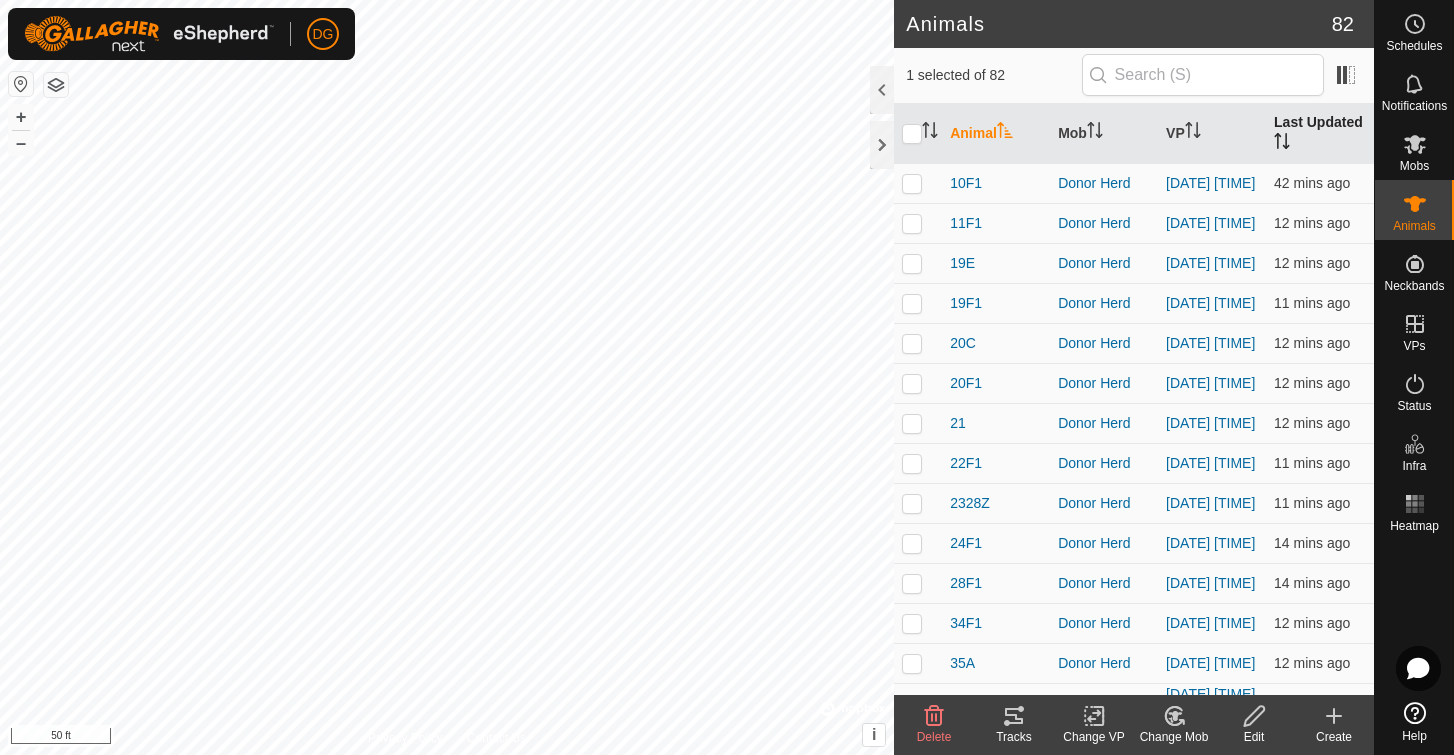 click on "Last Updated" at bounding box center [1320, 134] 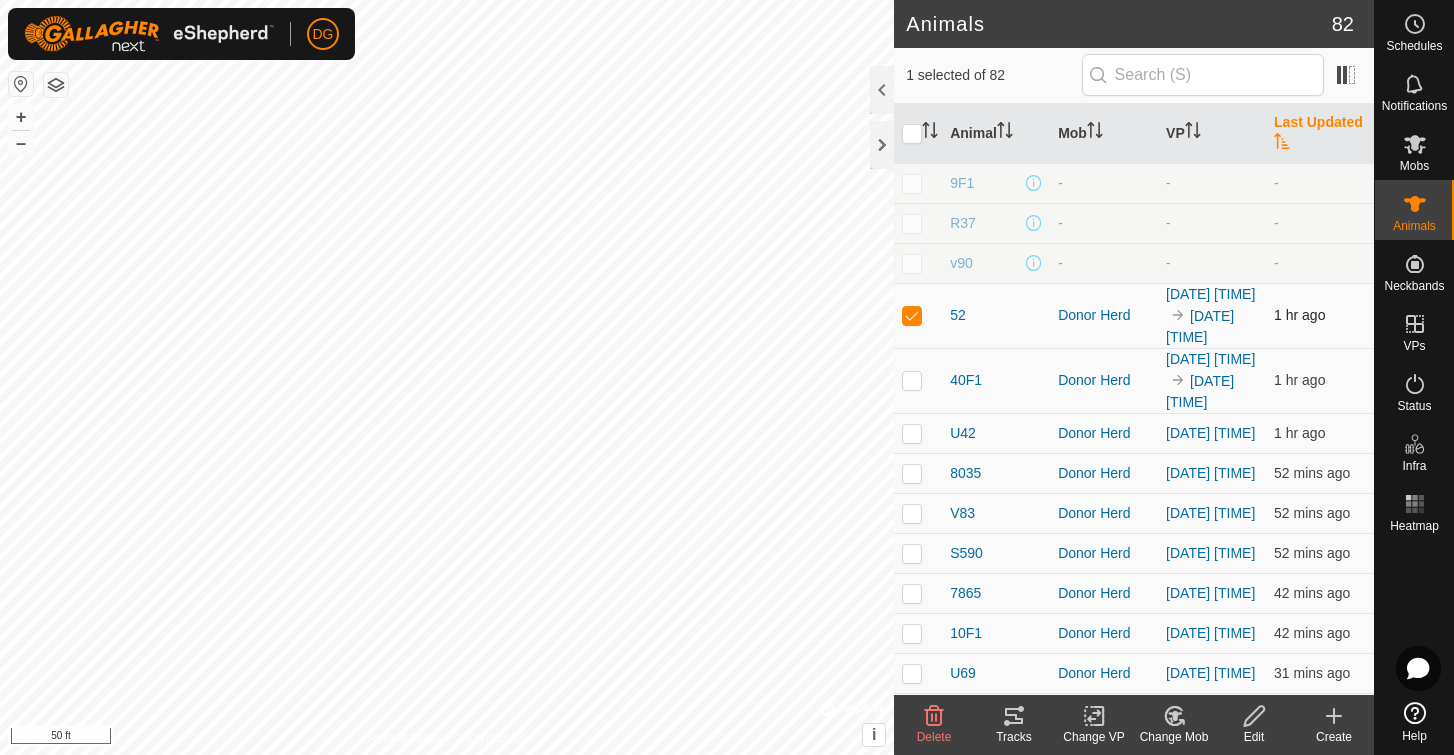 click at bounding box center [912, 315] 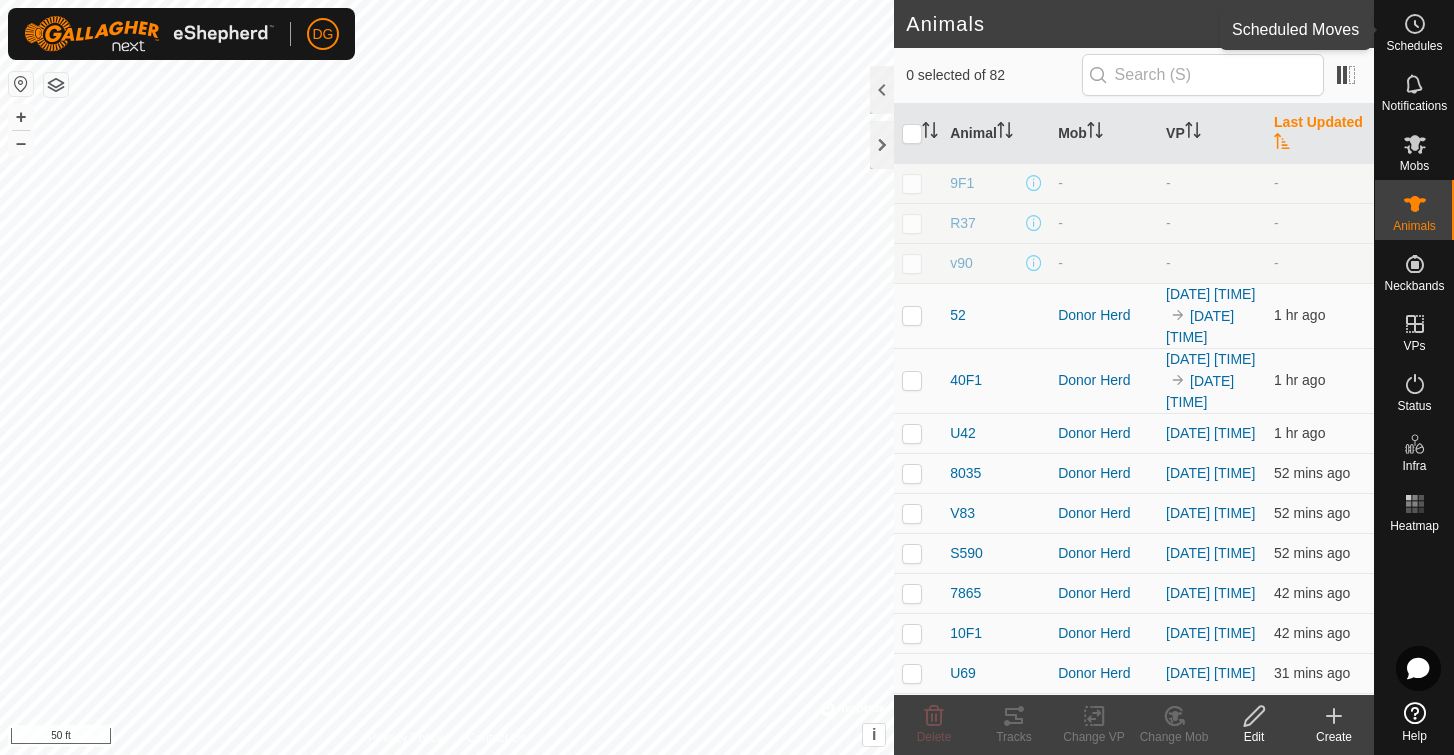 click 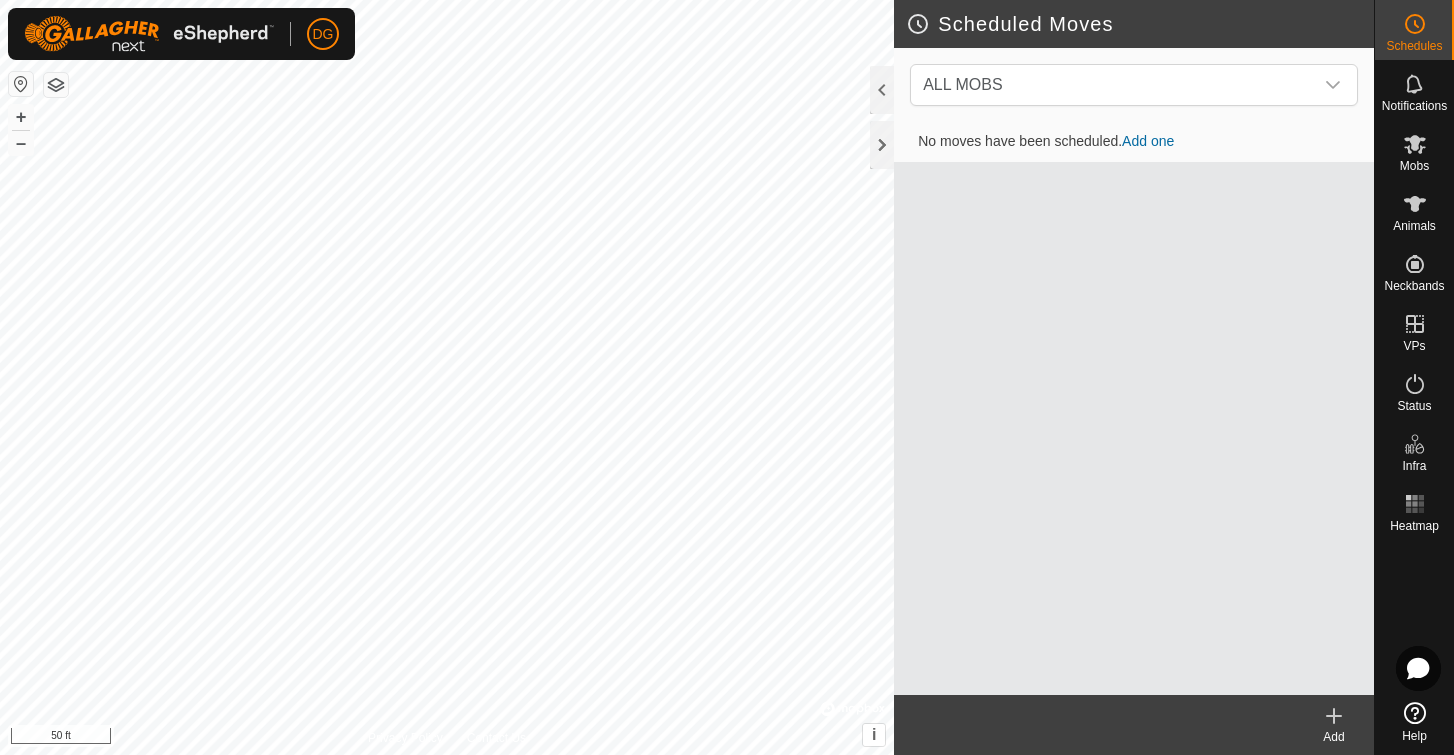 click on "Add one" at bounding box center (1148, 141) 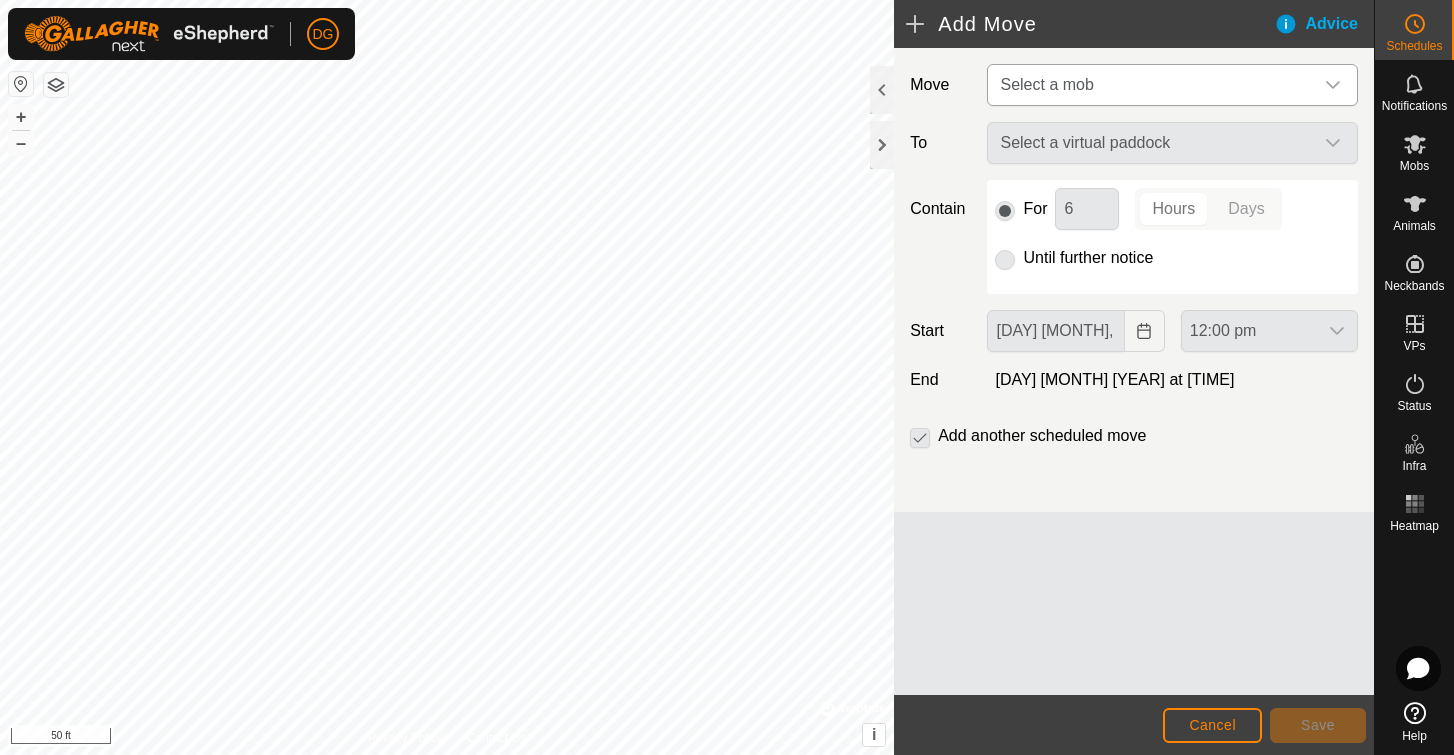 click on "Select a mob" at bounding box center (1046, 84) 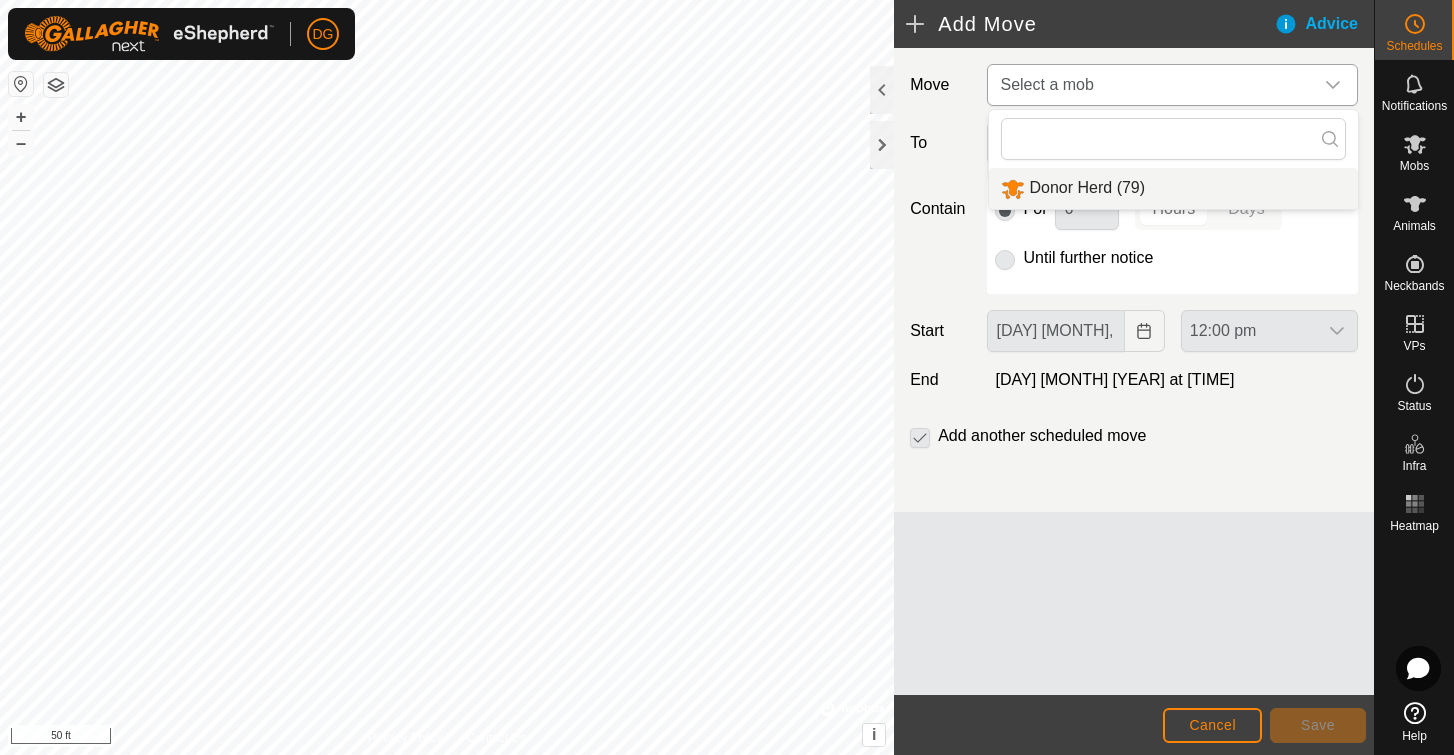 click on "Donor Herd (79)" at bounding box center (1173, 188) 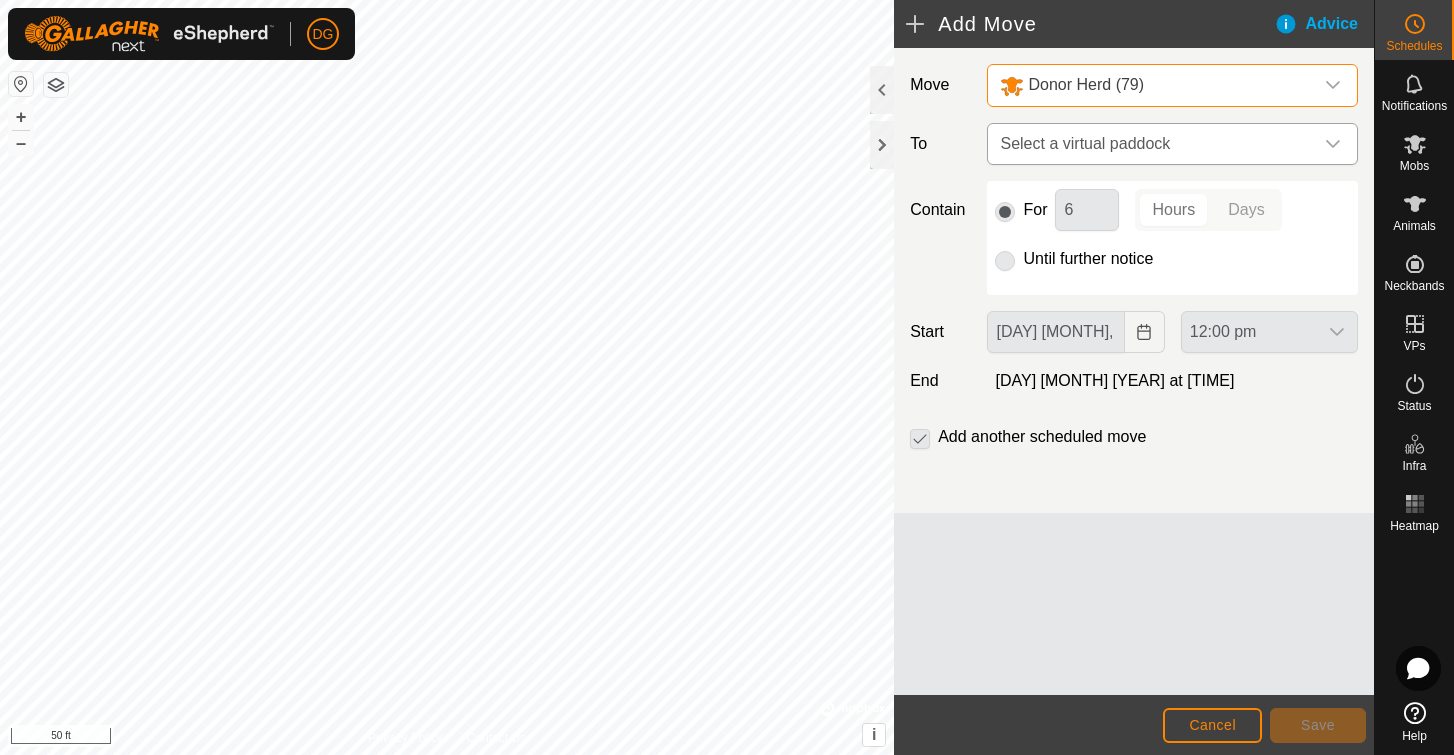 click on "Select a virtual paddock" at bounding box center (1152, 144) 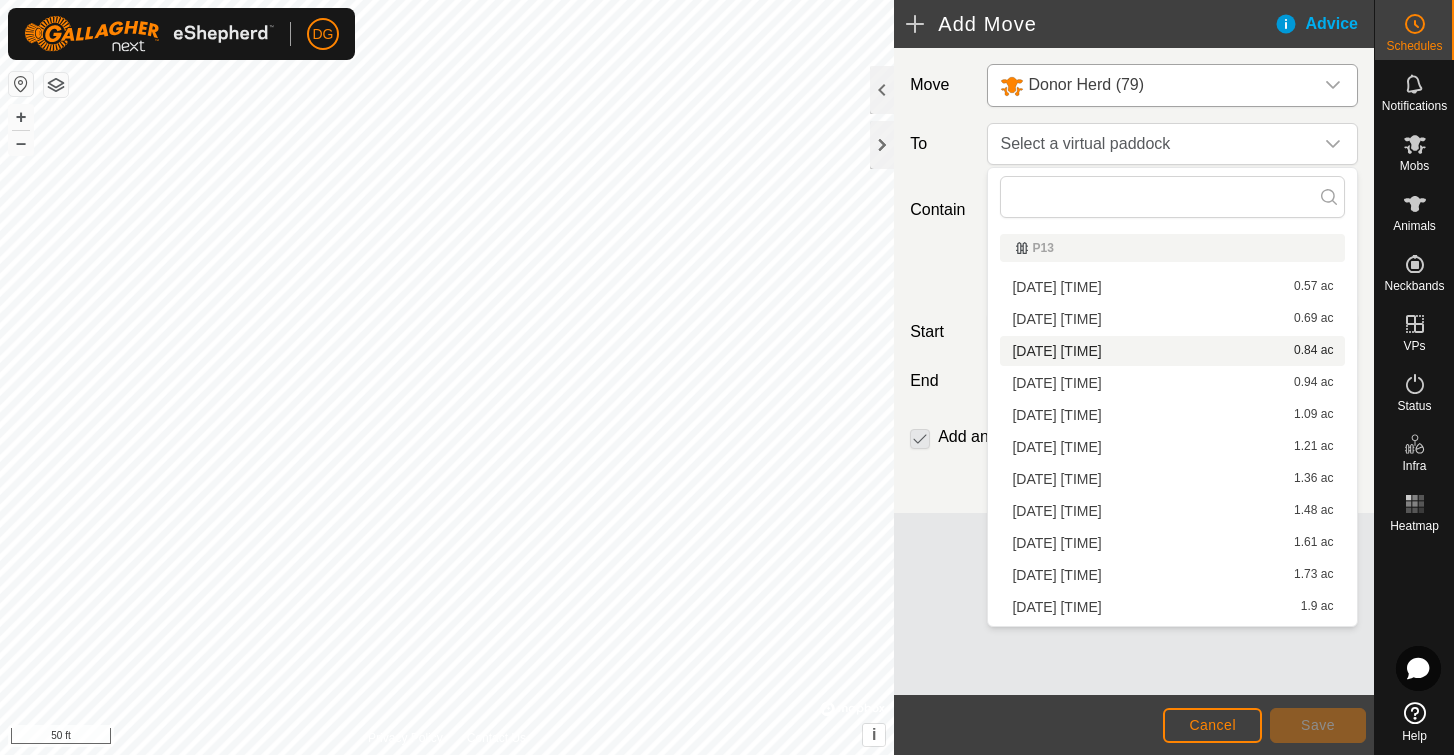 click on "2025-08-01 161713  0.84 ac" at bounding box center [1172, 351] 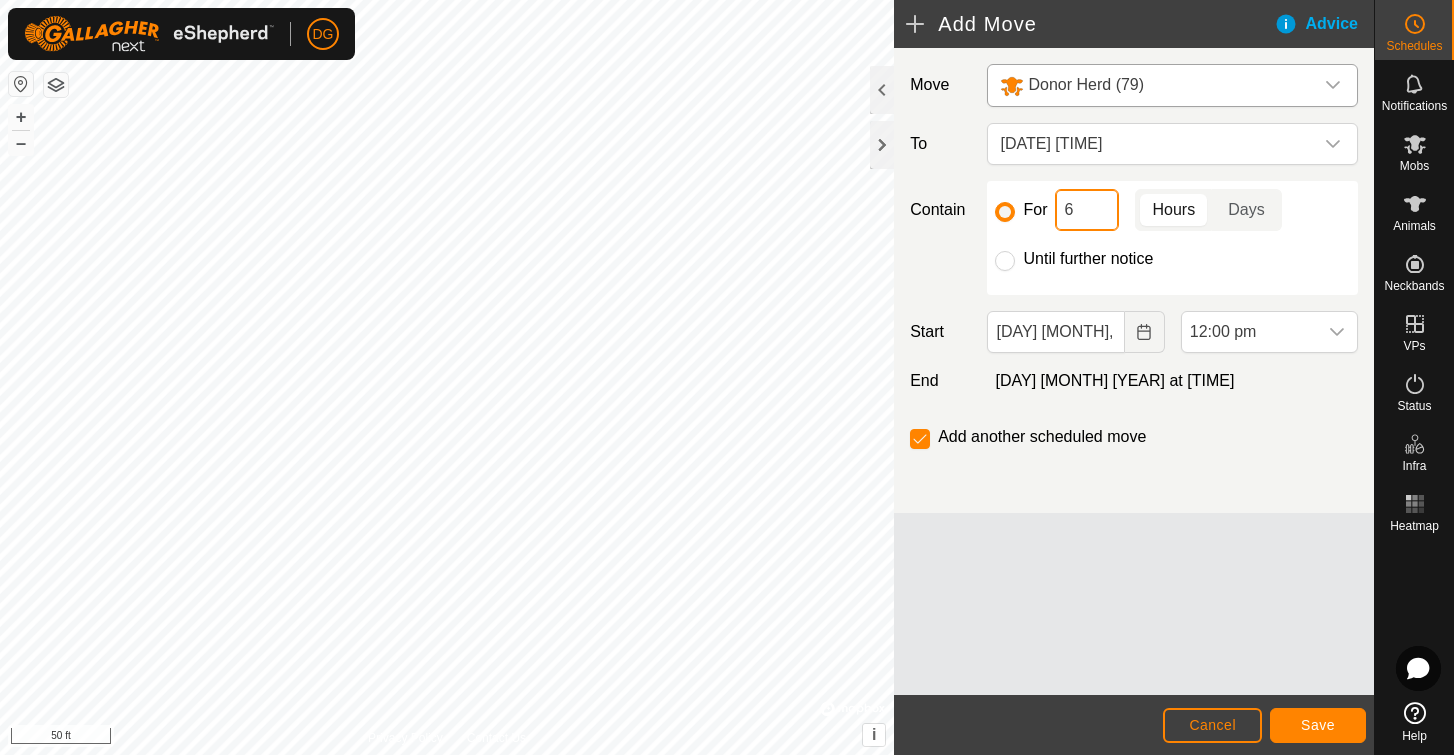 drag, startPoint x: 1084, startPoint y: 211, endPoint x: 1053, endPoint y: 214, distance: 31.144823 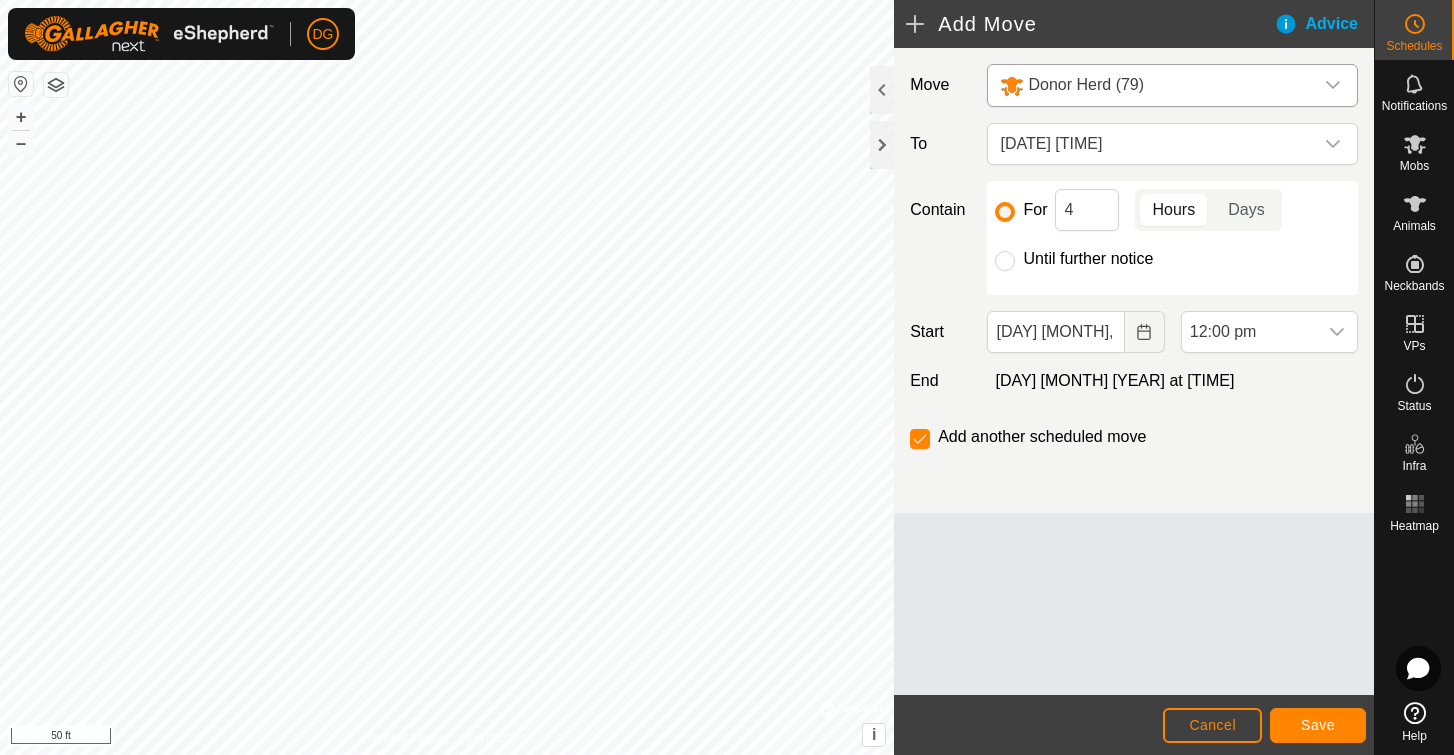 click on "Move Donor Herd (79) To 2025-08-01 161713 Contain For 4 Hours Days Until further notice Start 05 Aug, 2025 12:00 pm End  5 Aug 2025 at 4:00 pm  Add another scheduled move" 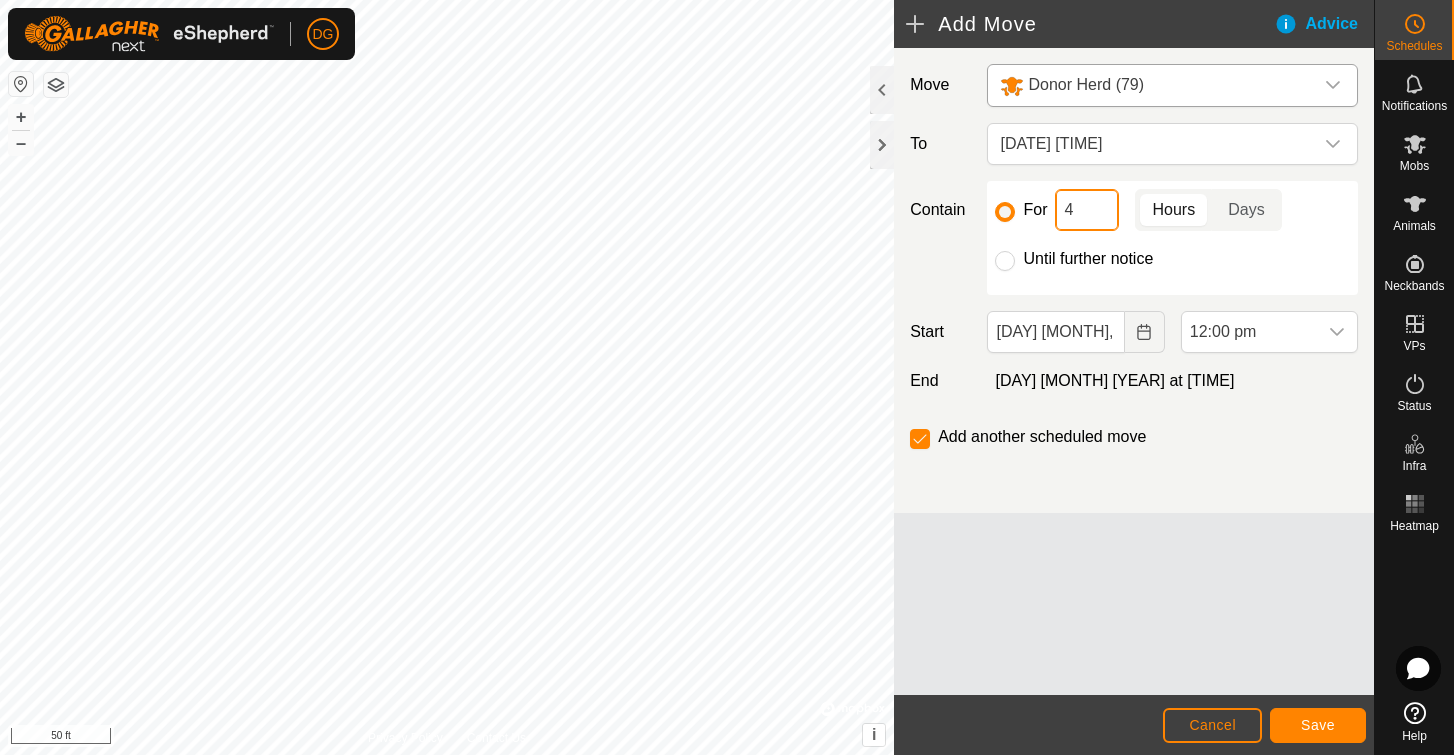 drag, startPoint x: 1079, startPoint y: 209, endPoint x: 1060, endPoint y: 209, distance: 19 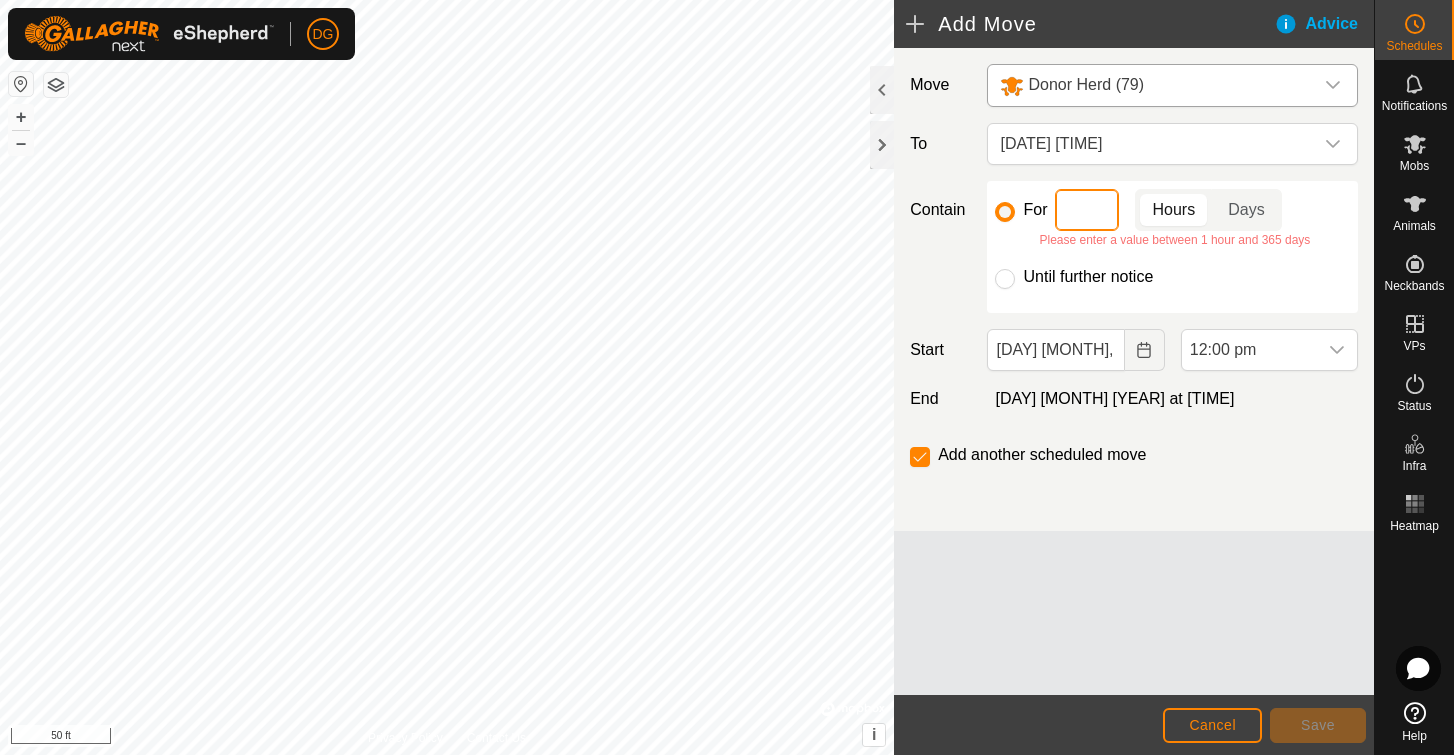 type on "4" 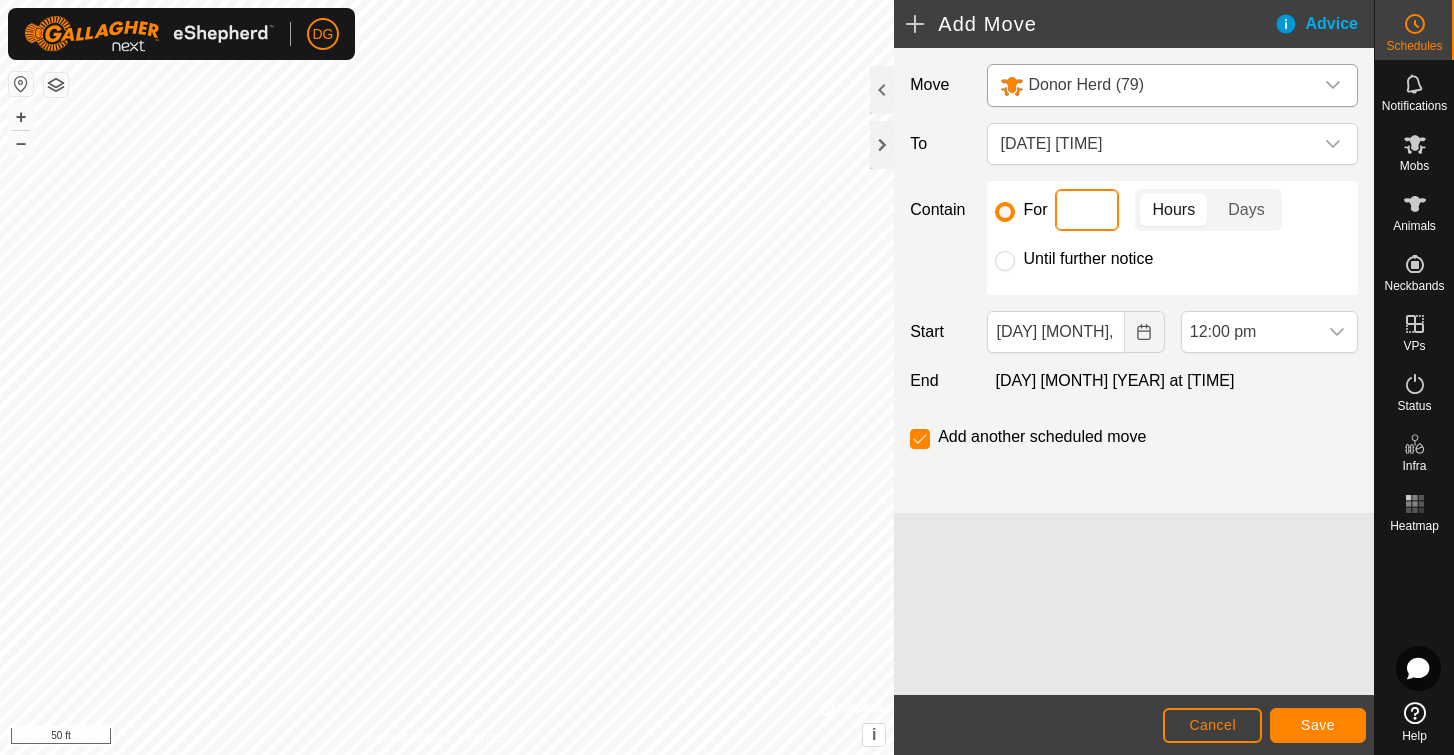 type on "5" 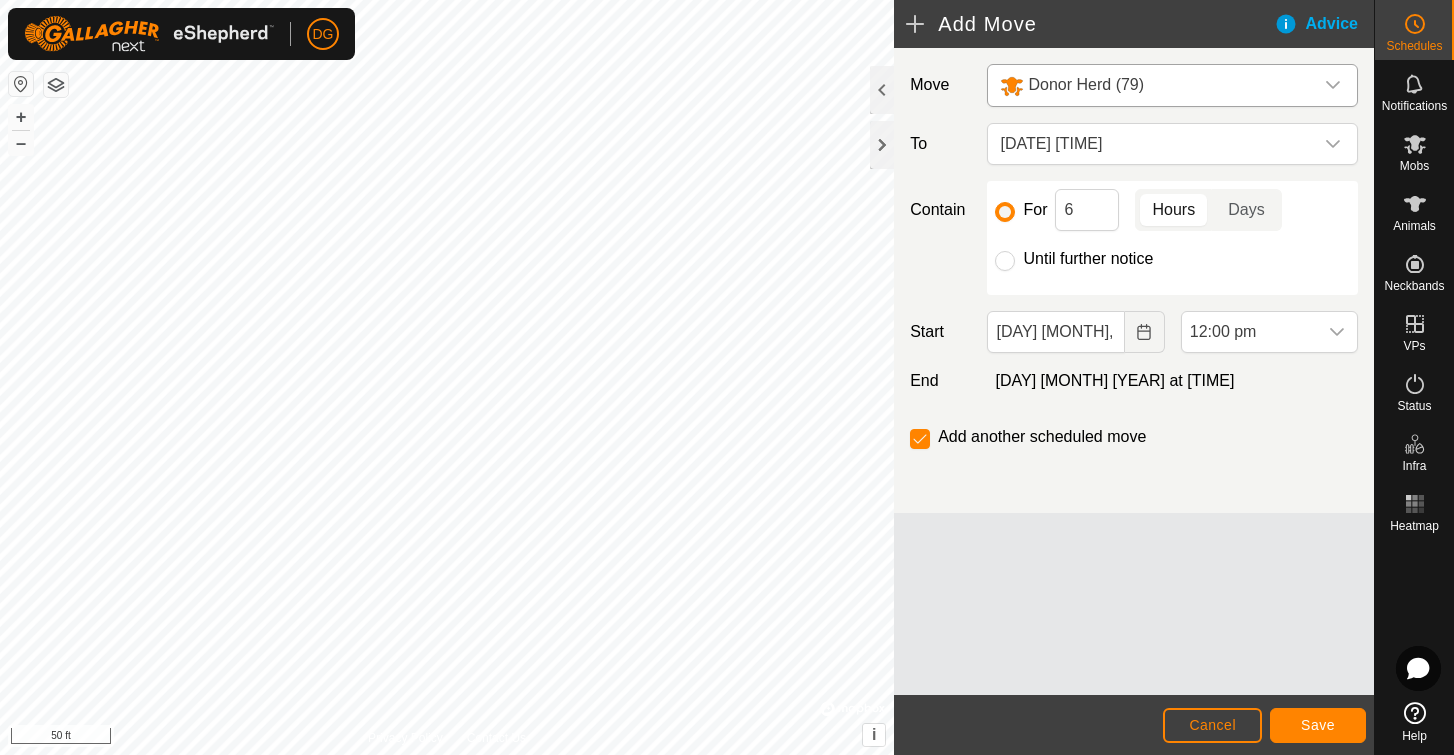 click on "Save" 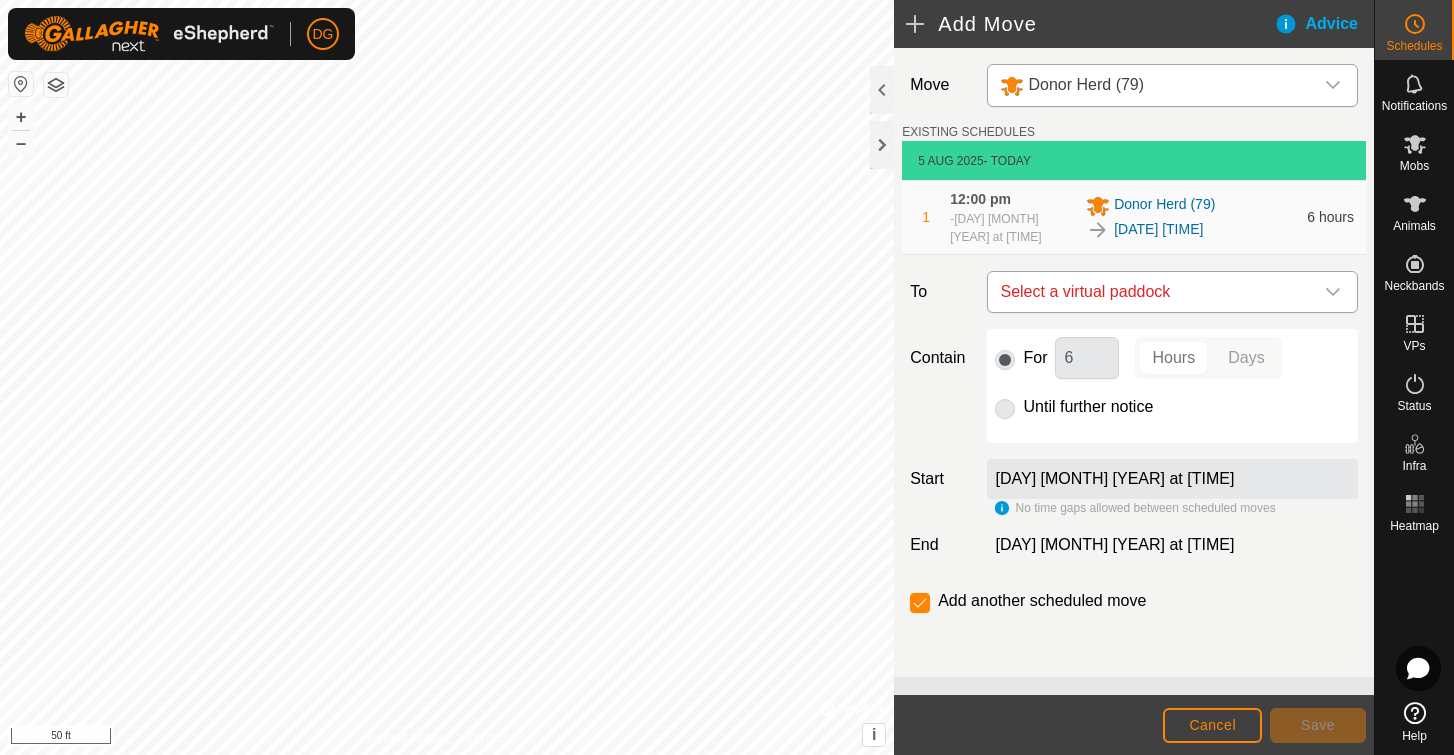 click on "Select a virtual paddock" at bounding box center (1152, 292) 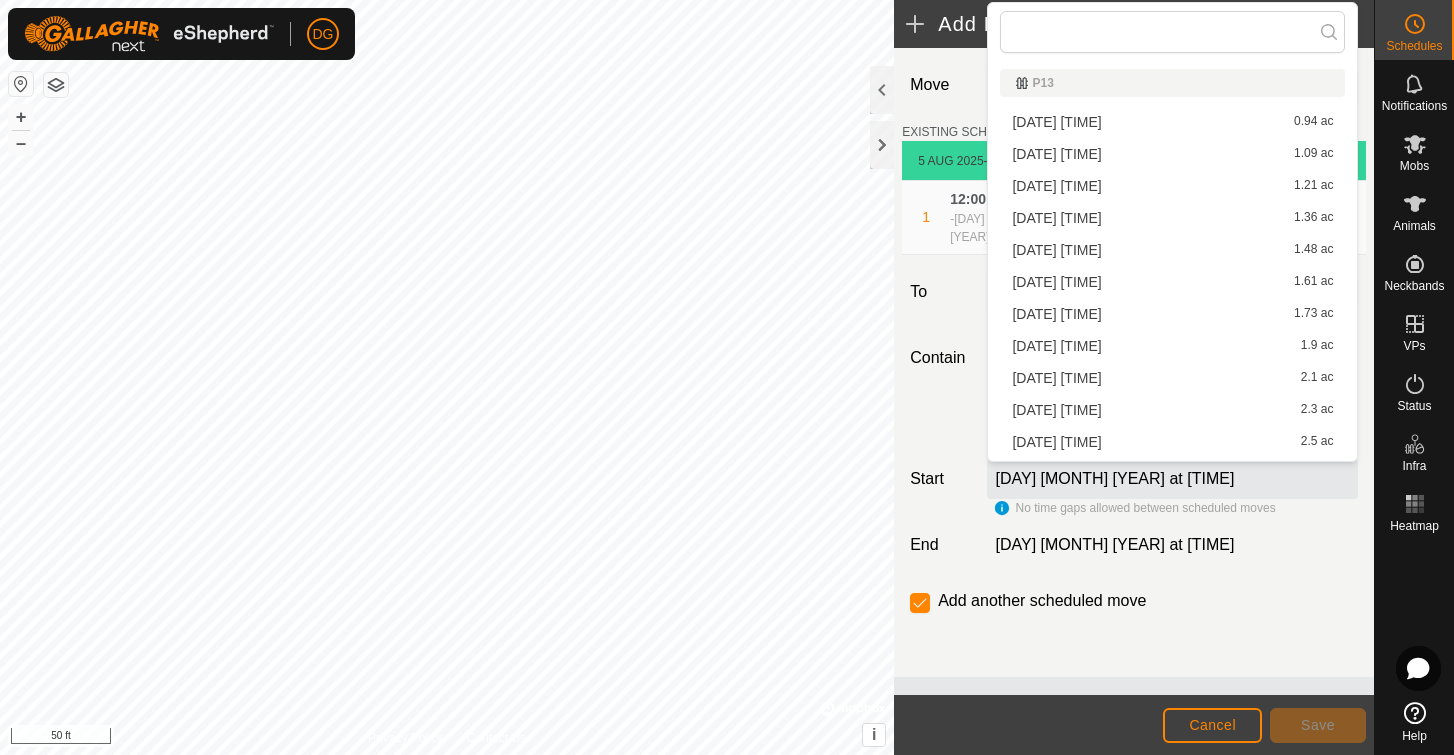 click on "To" 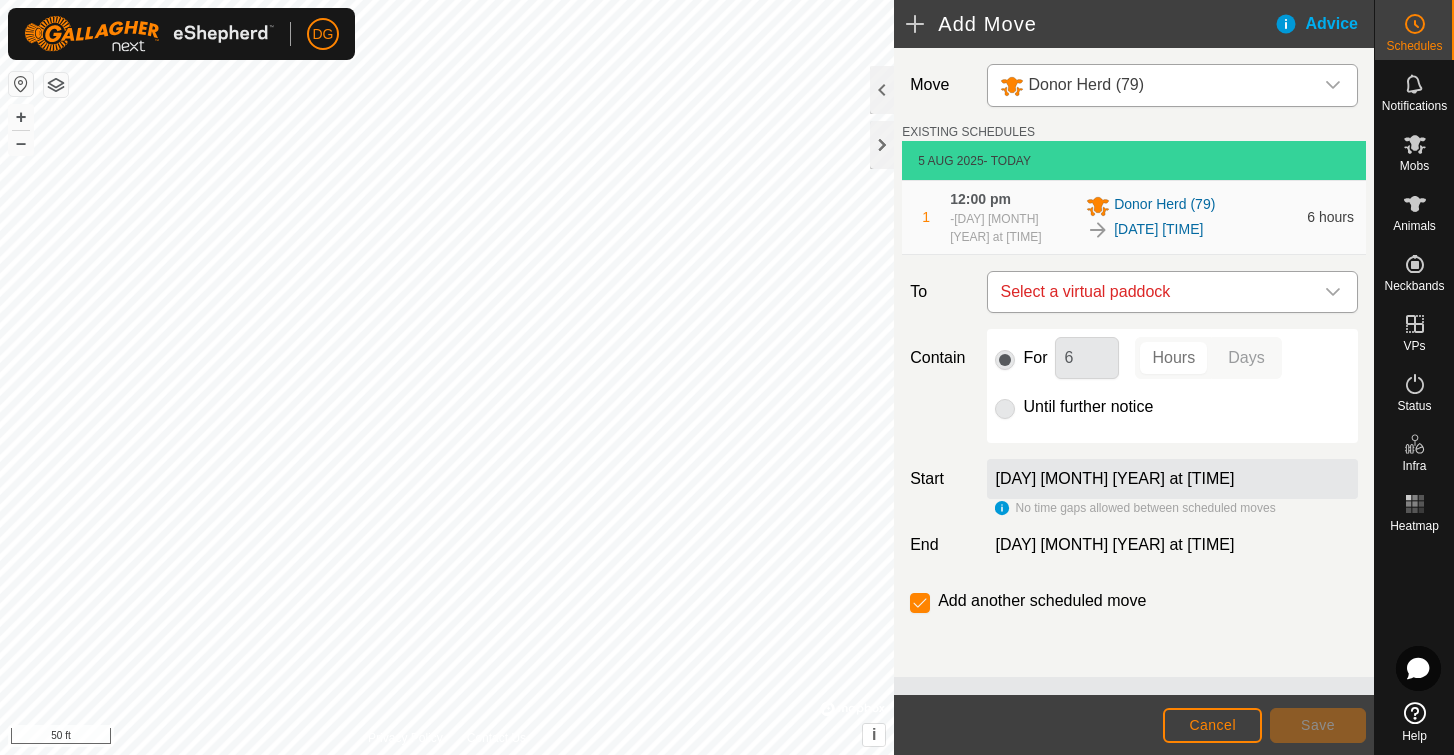 click on "Select a virtual paddock" at bounding box center (1152, 292) 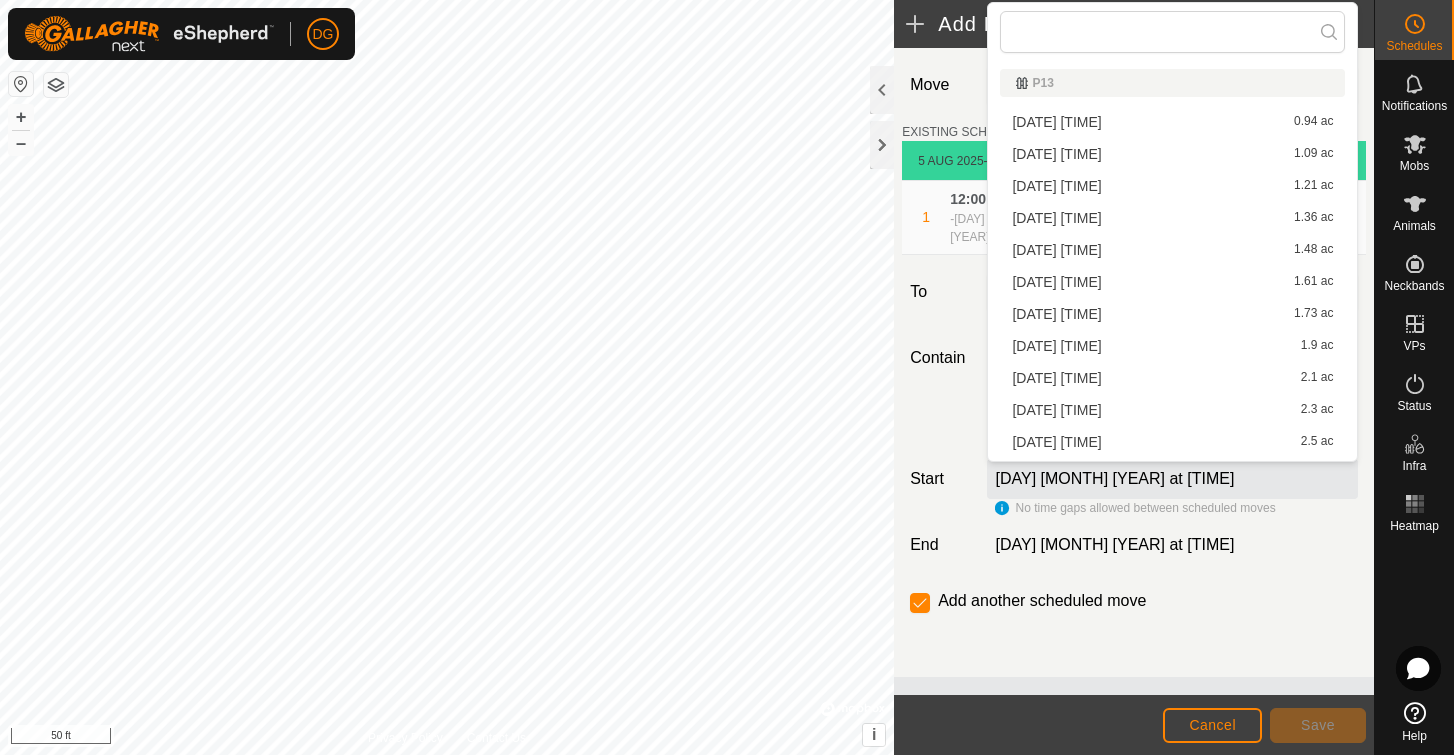 click on "2025-08-01 161732  0.94 ac" at bounding box center (1172, 122) 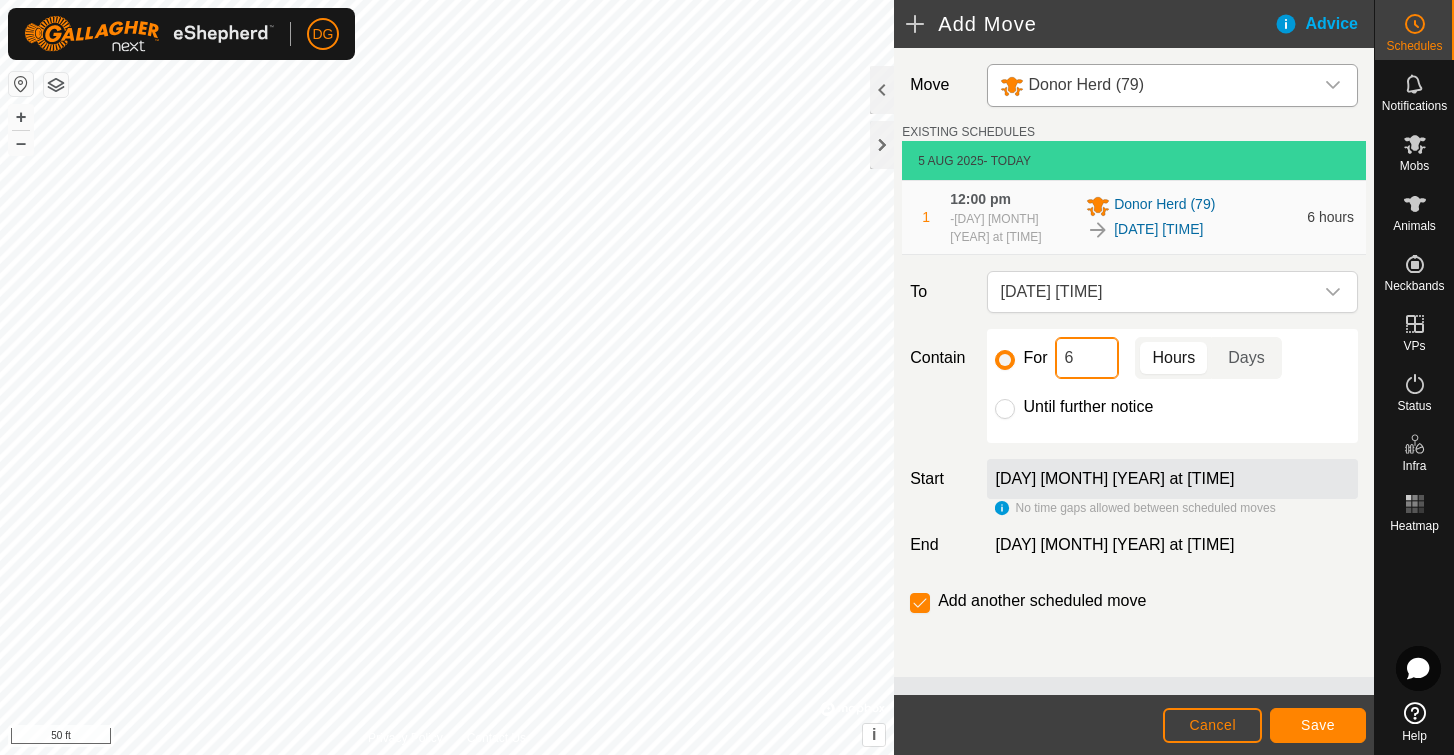 drag, startPoint x: 1084, startPoint y: 359, endPoint x: 1055, endPoint y: 356, distance: 29.15476 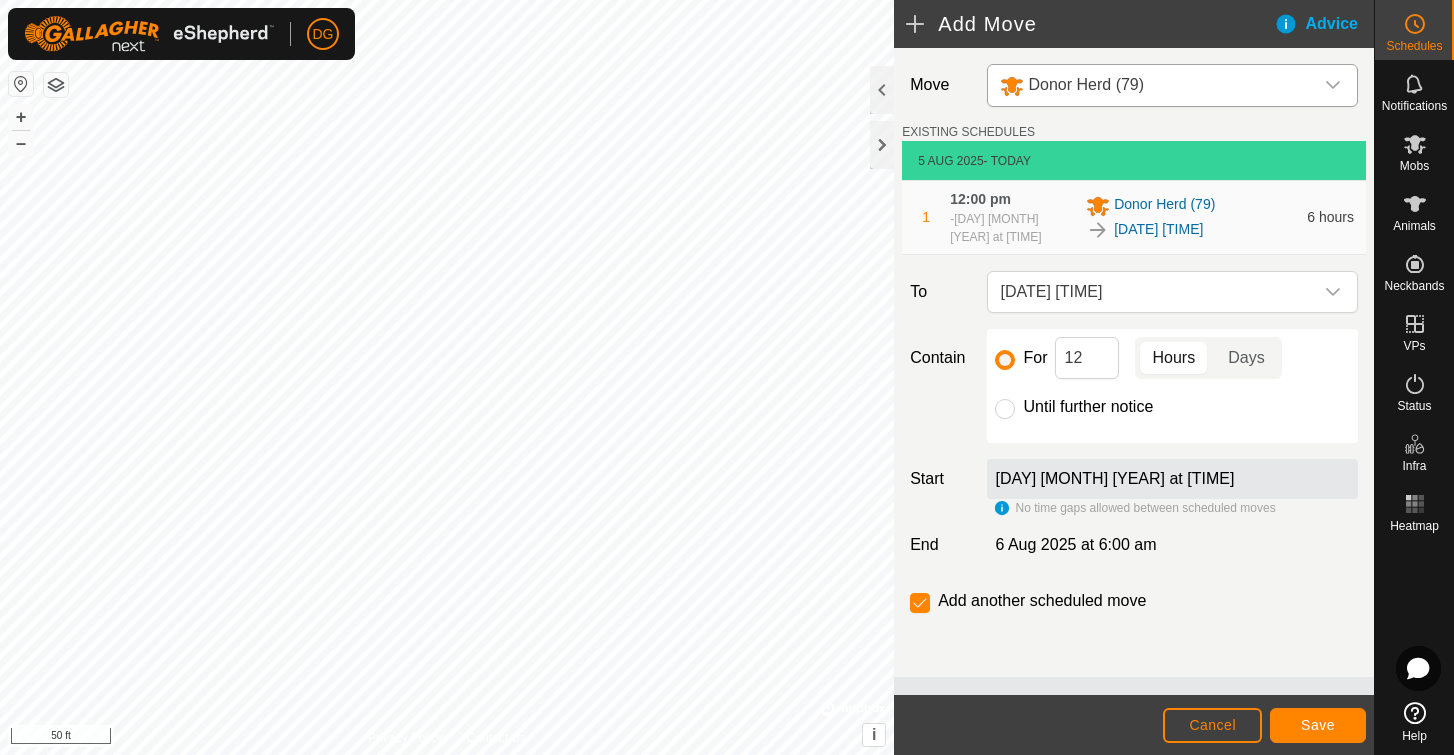 click on "Save" 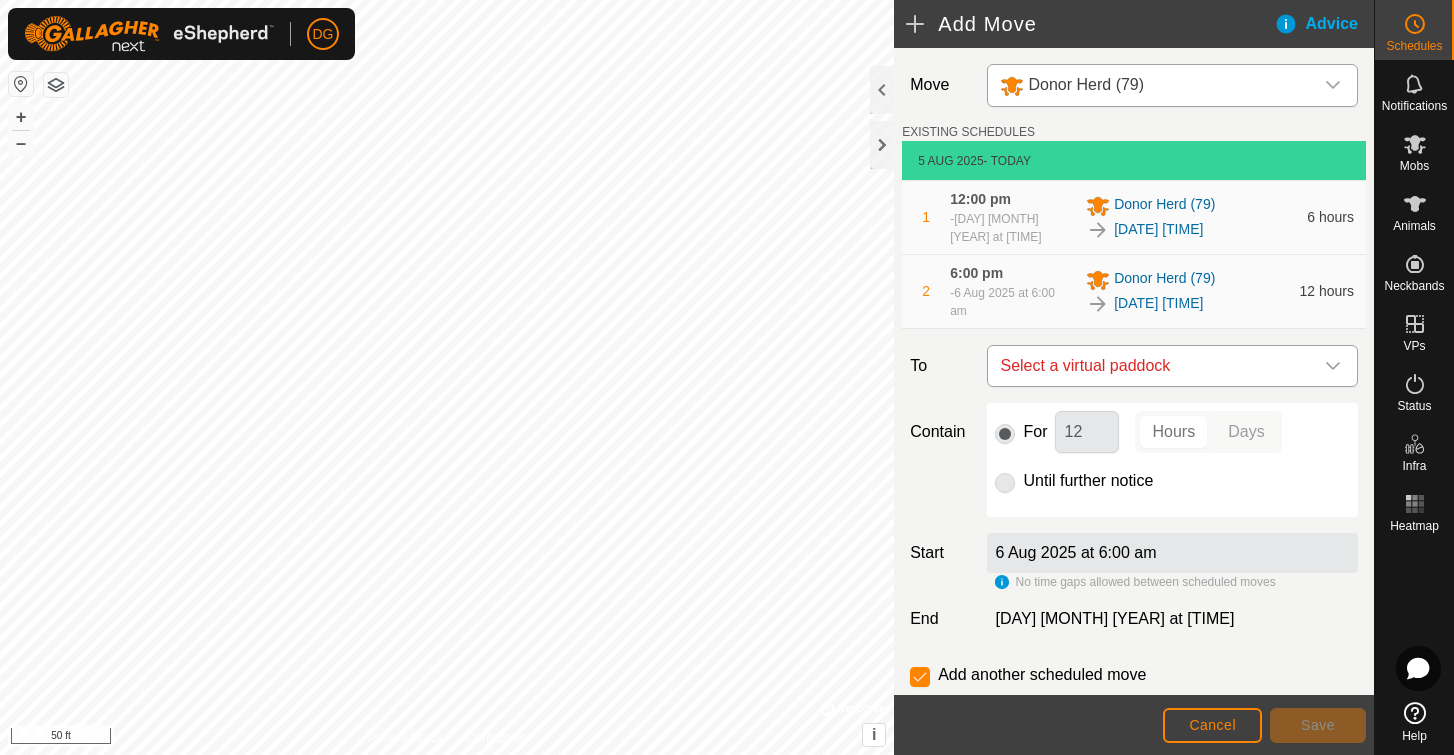 click on "Select a virtual paddock" at bounding box center [1152, 366] 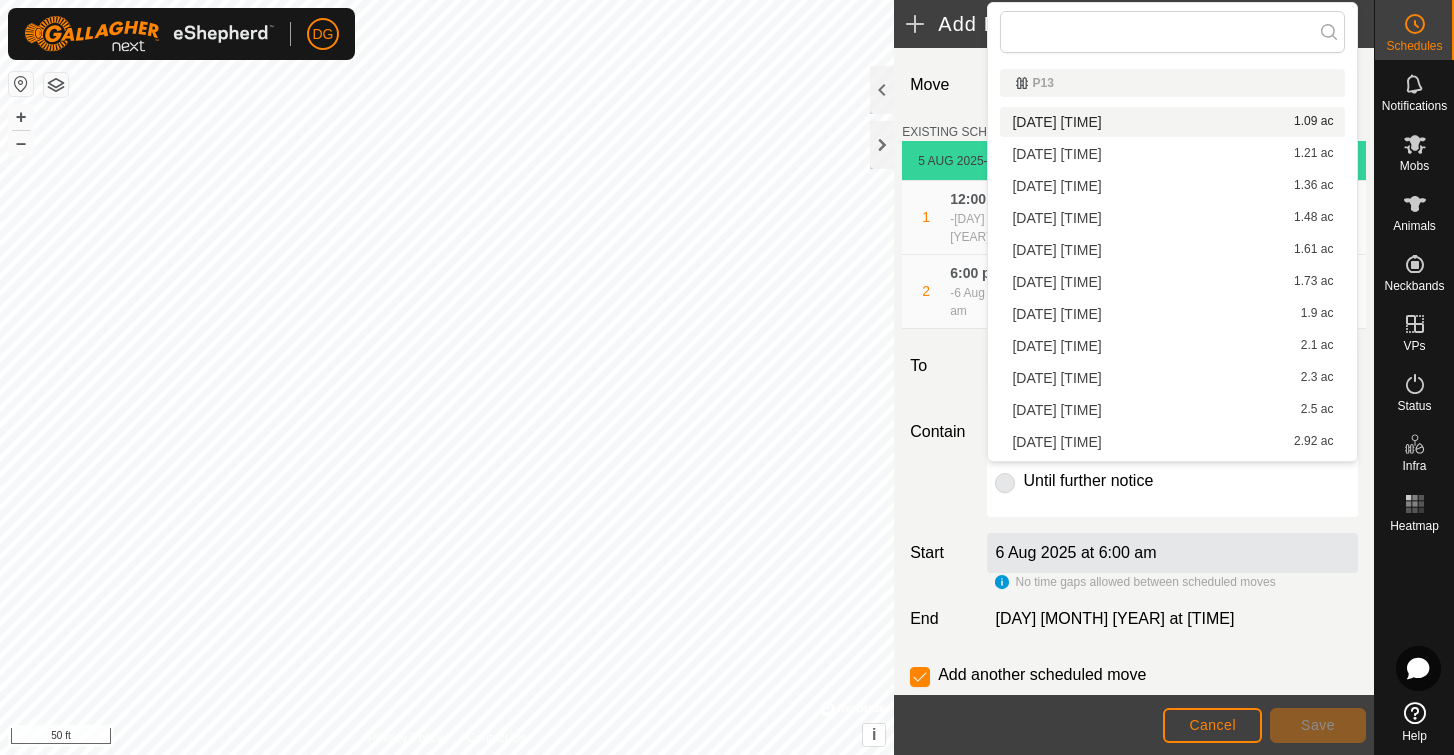 click on "2025-08-01 161755  1.09 ac" at bounding box center (1172, 122) 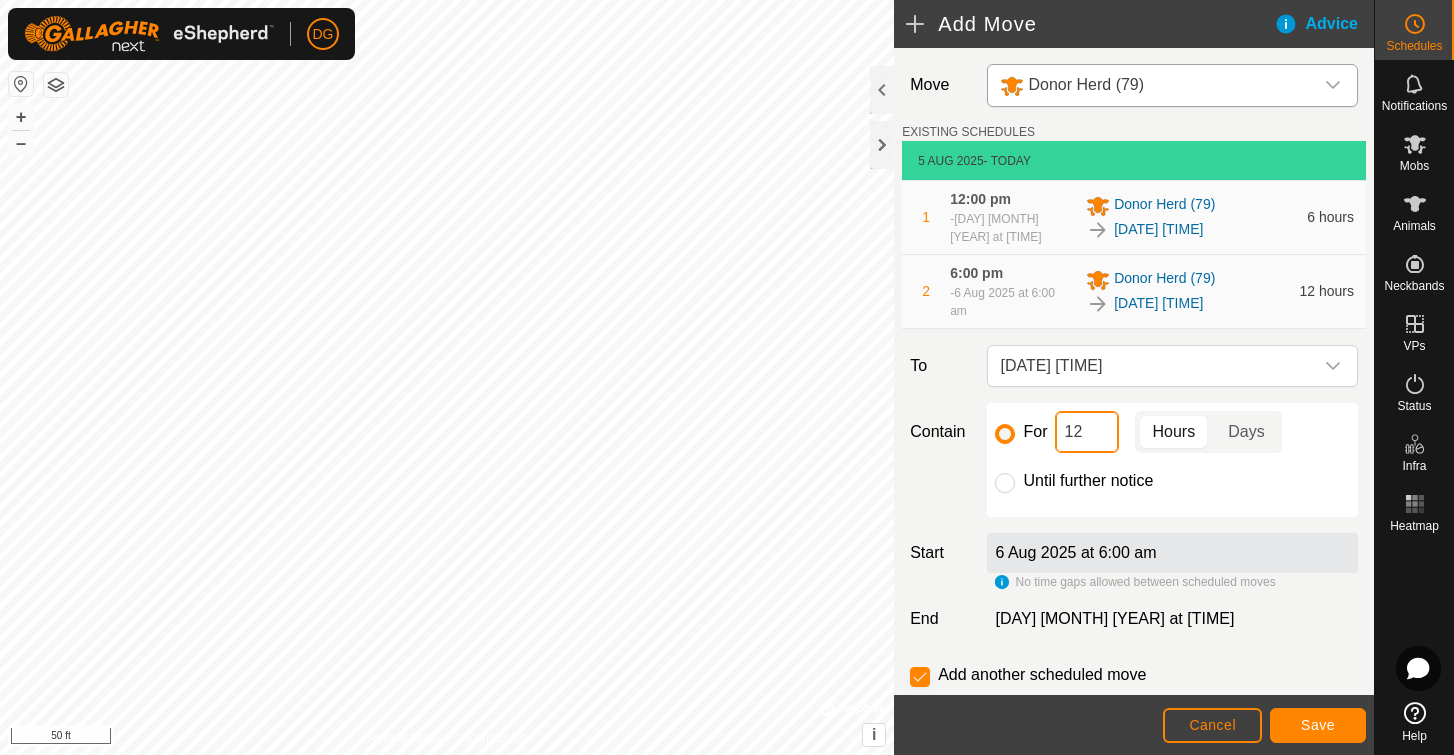 drag, startPoint x: 1087, startPoint y: 436, endPoint x: 1051, endPoint y: 427, distance: 37.107952 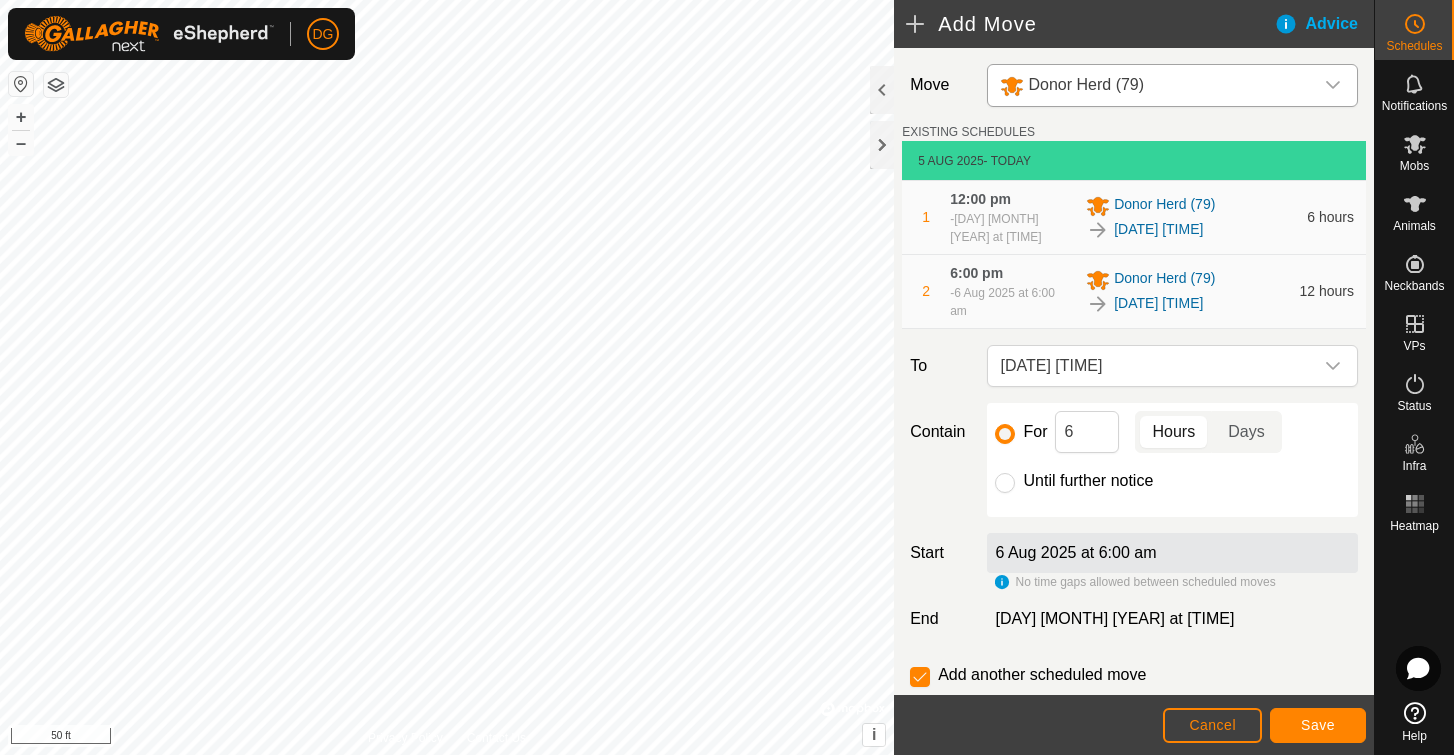 click on "Save" 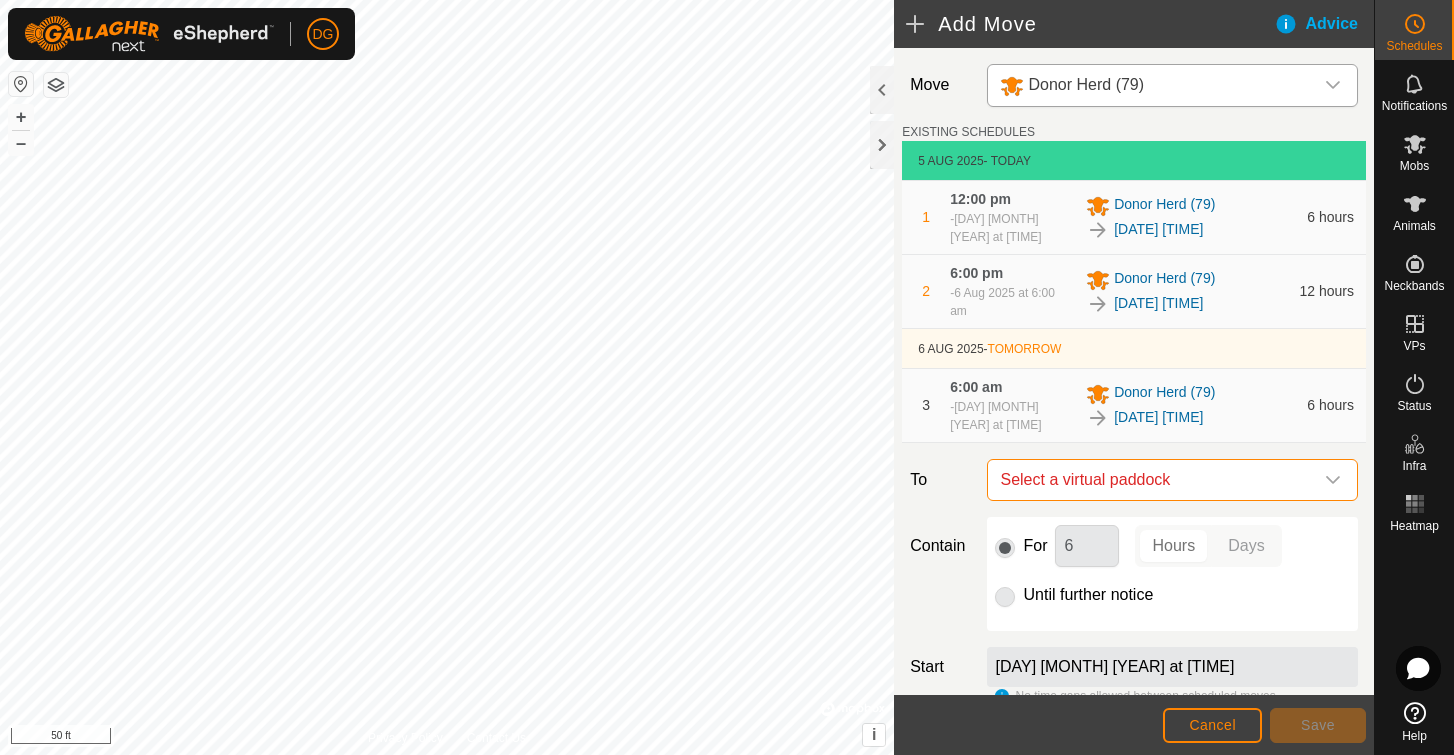 click on "Select a virtual paddock" at bounding box center (1152, 480) 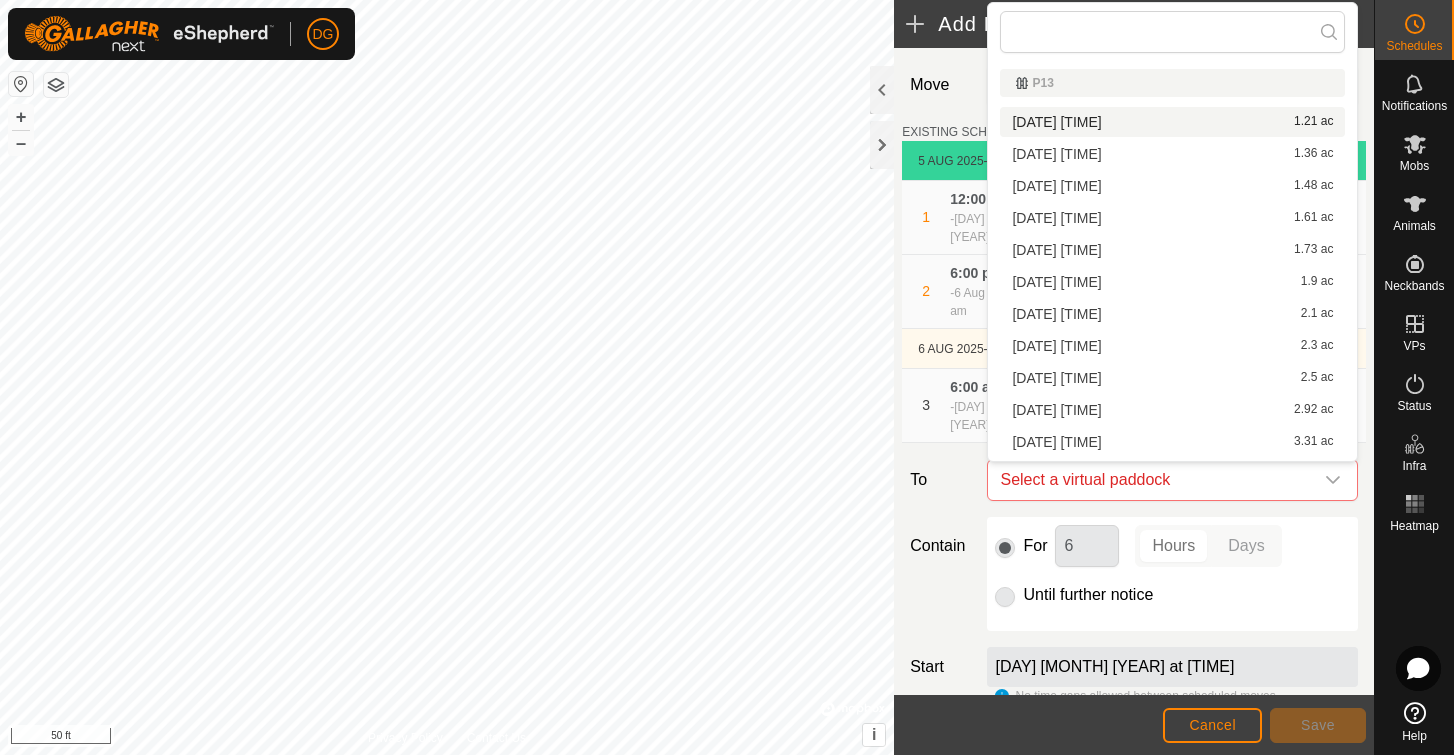 click on "2025-08-01 161813  1.21 ac" at bounding box center [1172, 122] 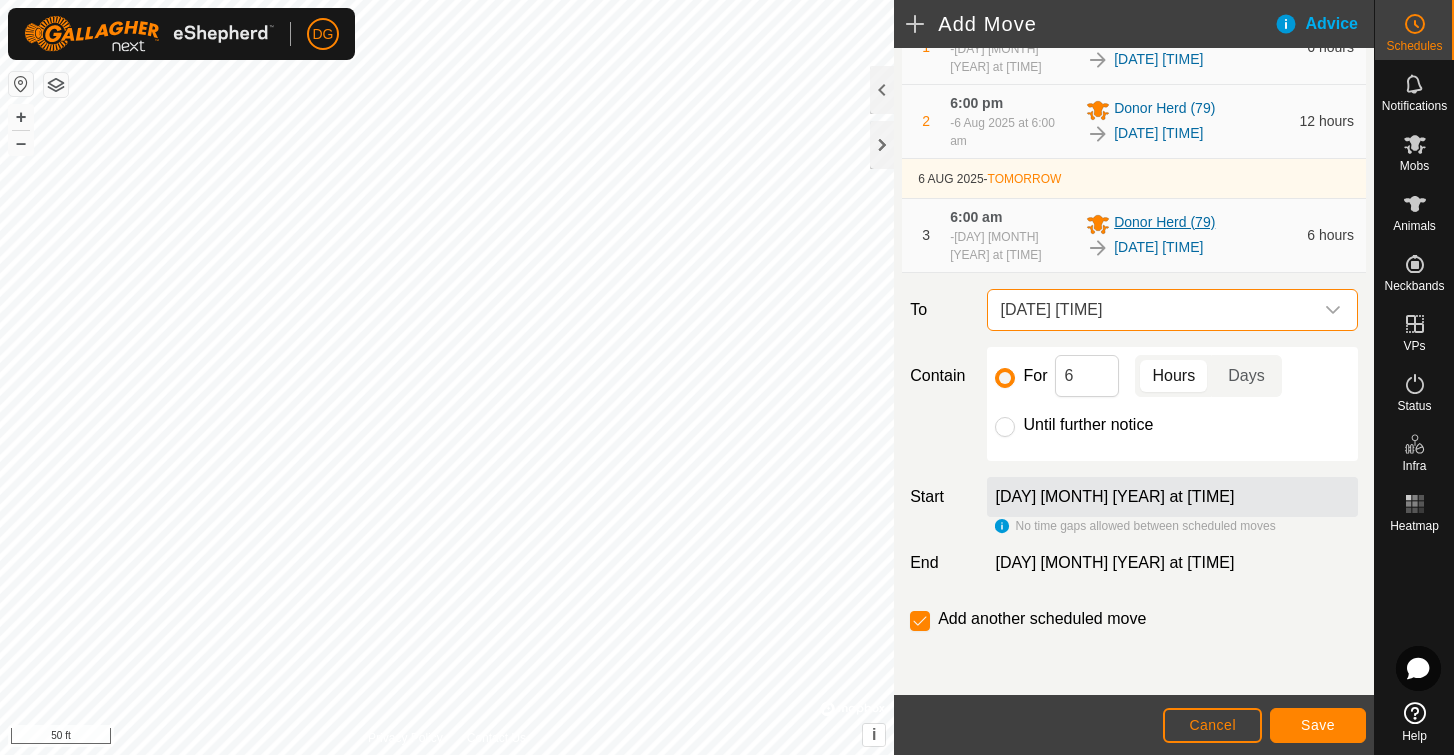 scroll, scrollTop: 170, scrollLeft: 0, axis: vertical 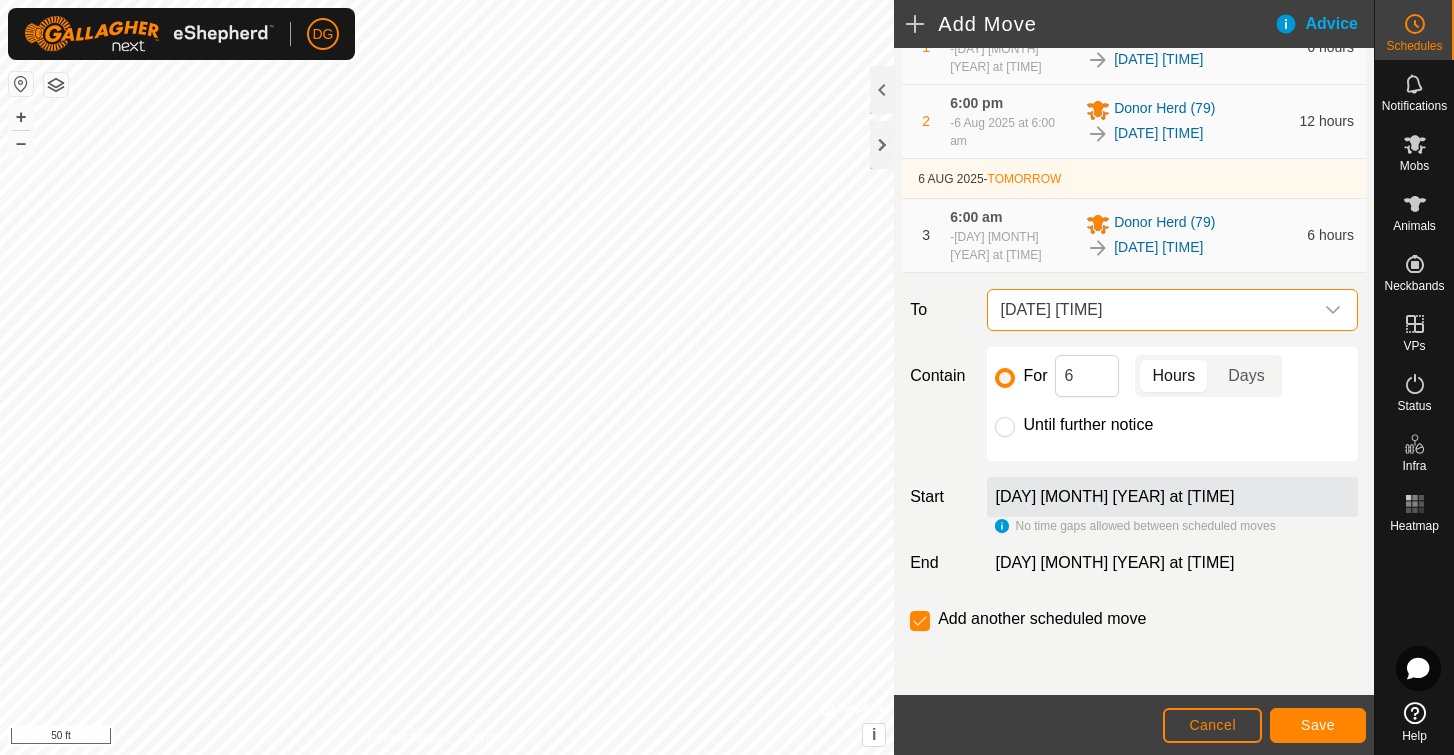 click on "Save" 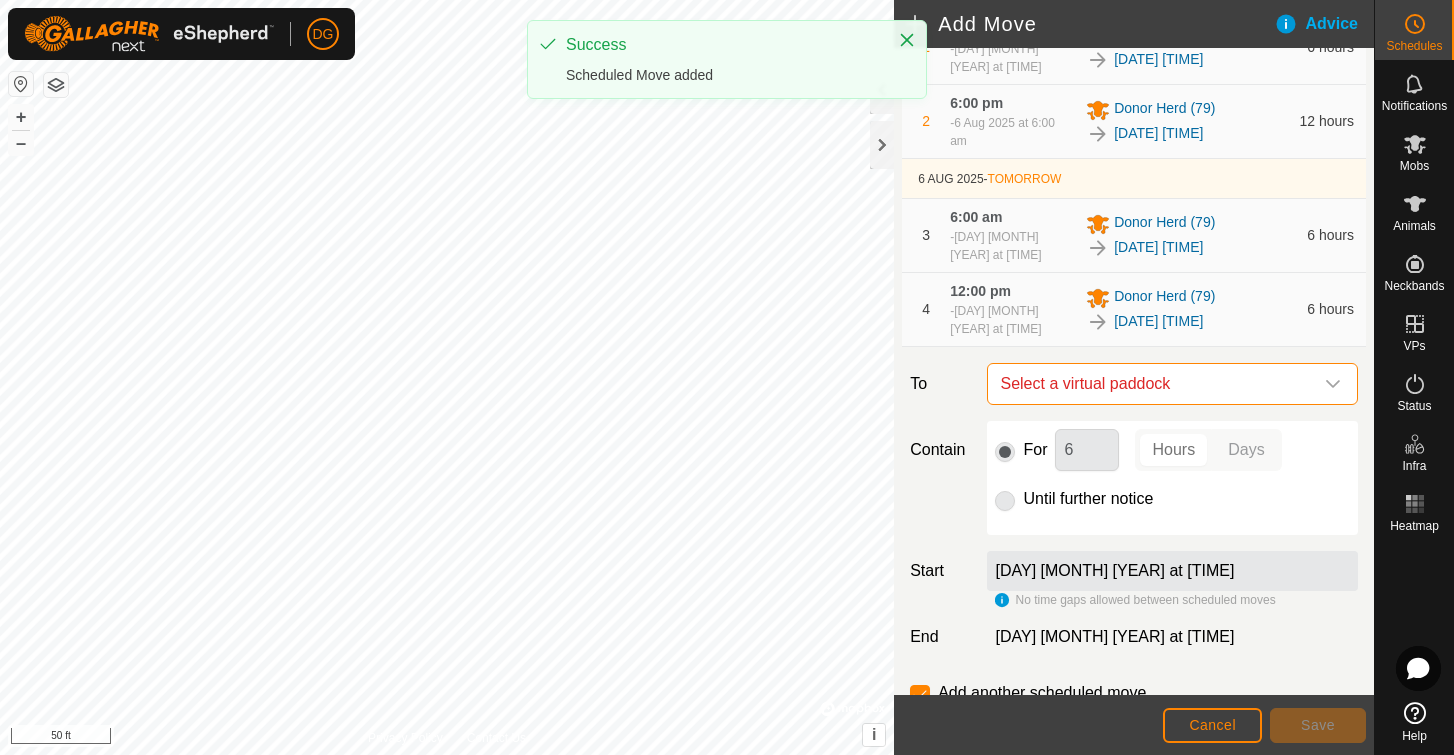 click on "Select a virtual paddock" at bounding box center [1152, 384] 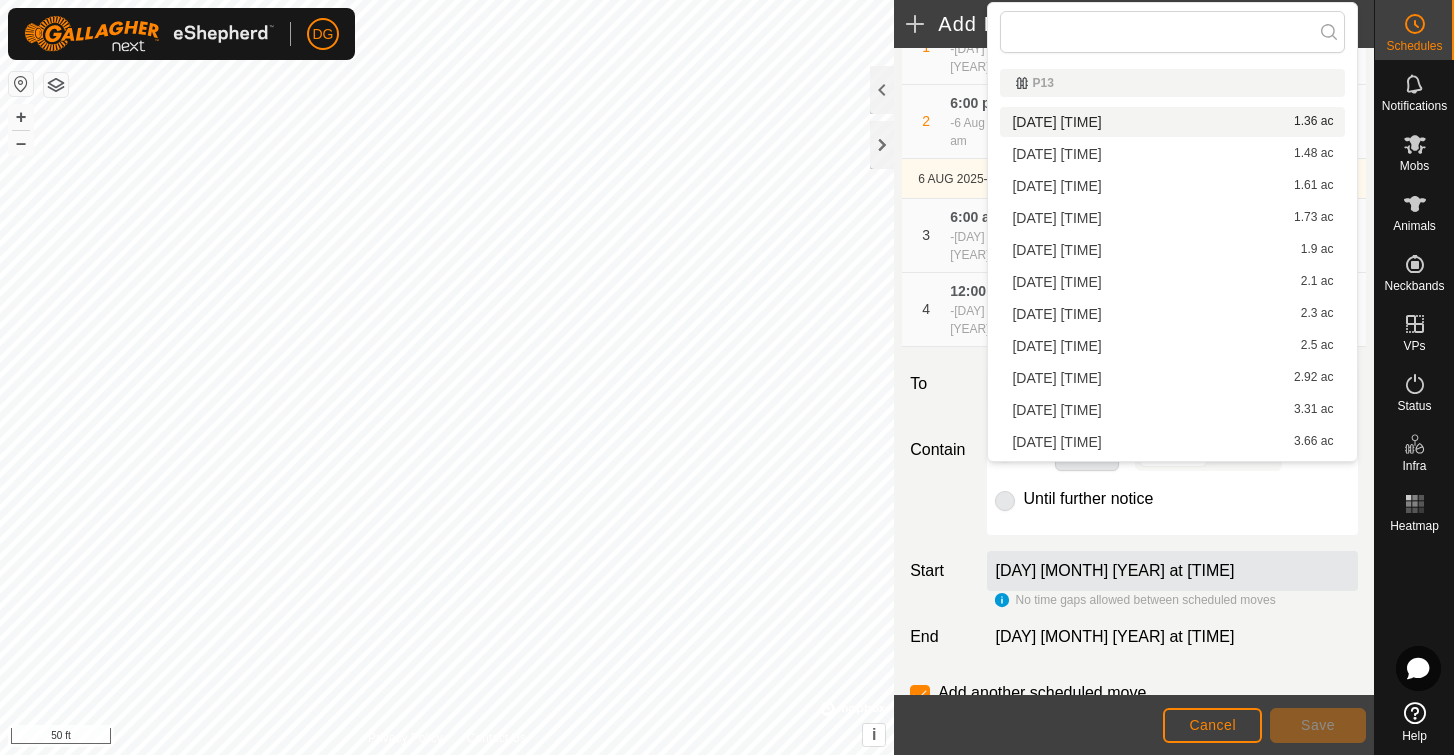 click on "2025-08-01 161832  1.36 ac" at bounding box center [1172, 122] 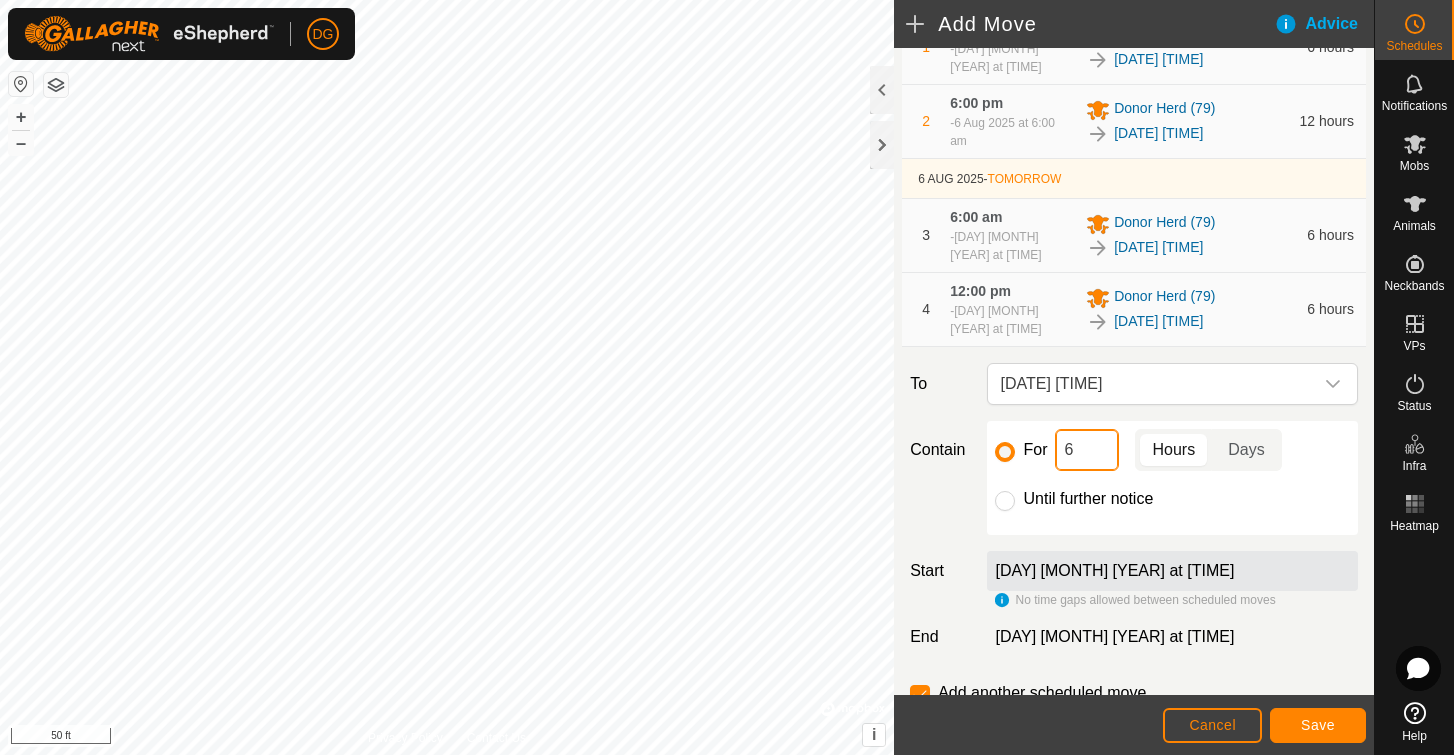 drag, startPoint x: 1077, startPoint y: 452, endPoint x: 1046, endPoint y: 447, distance: 31.400637 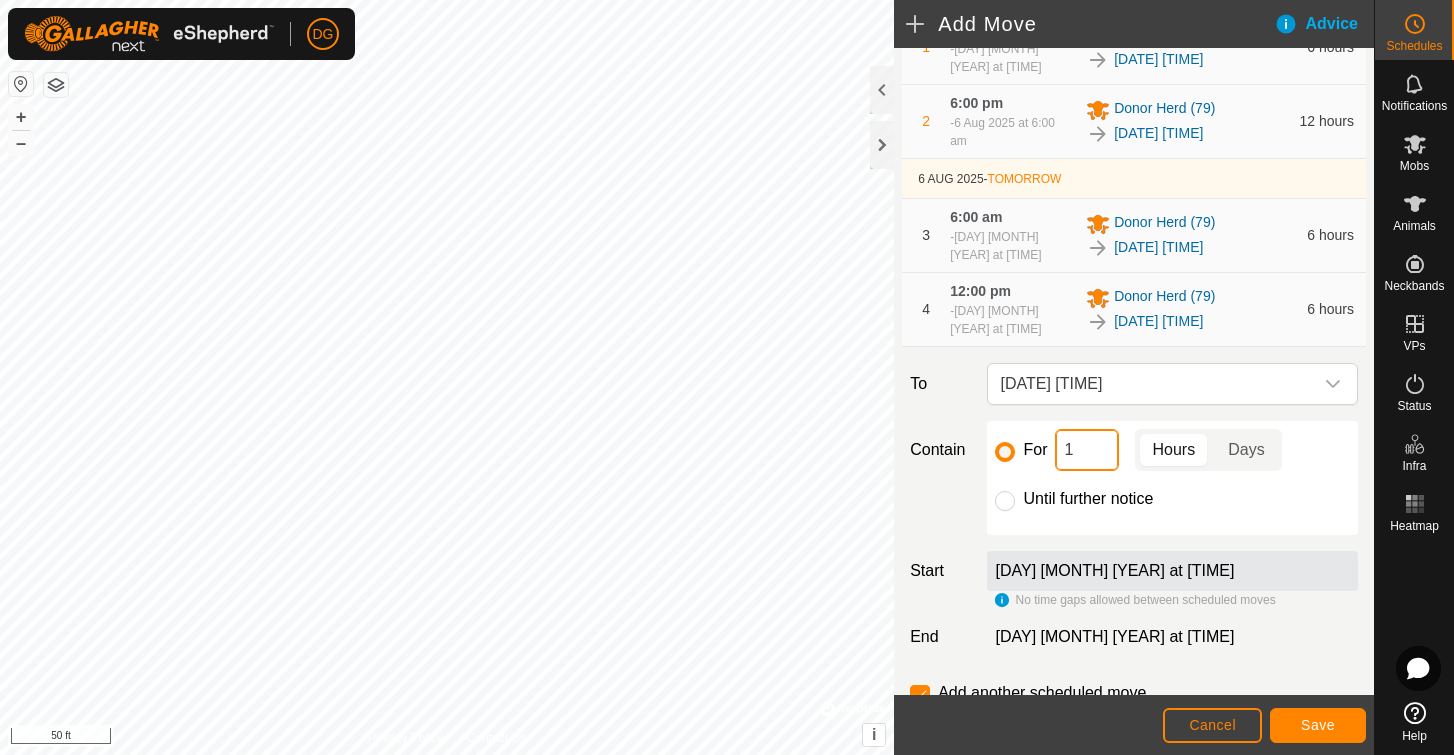 type on "12" 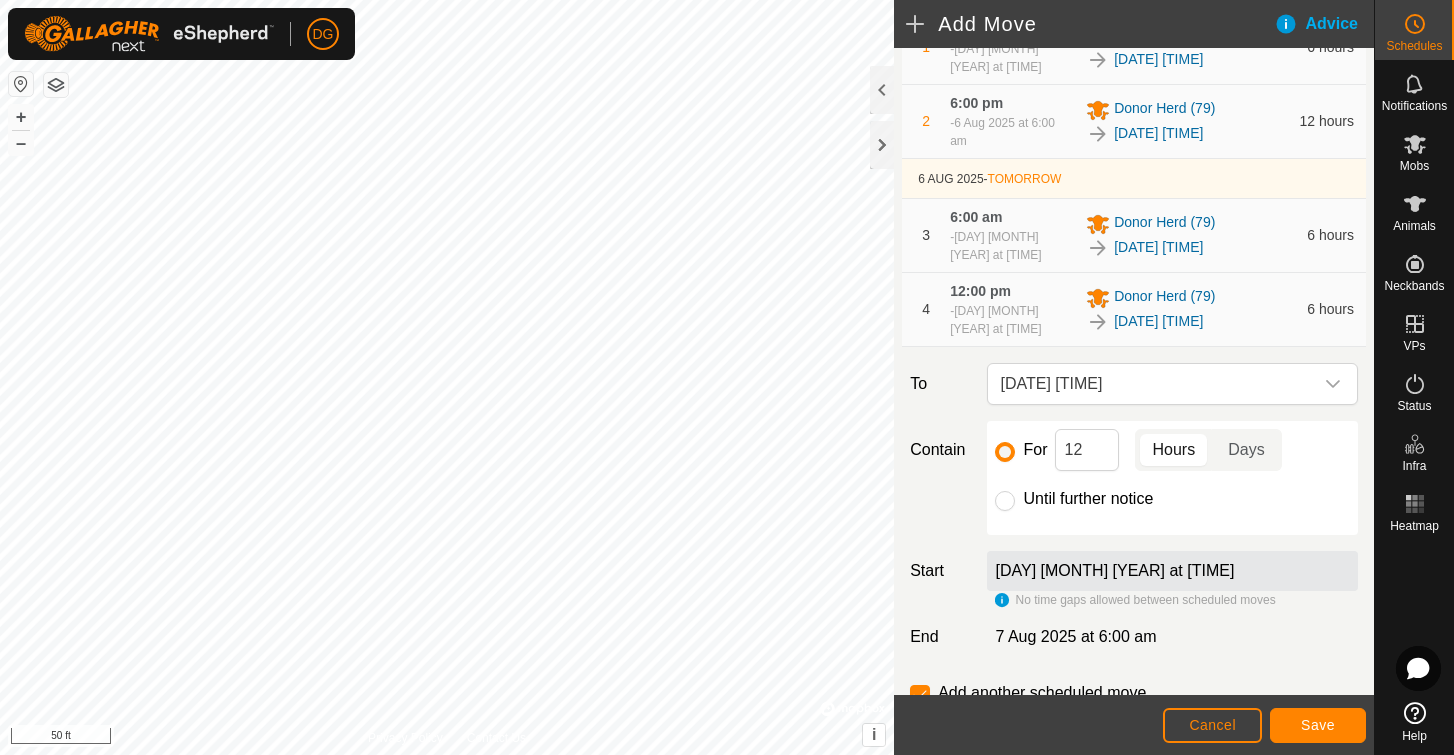 click on "Save" 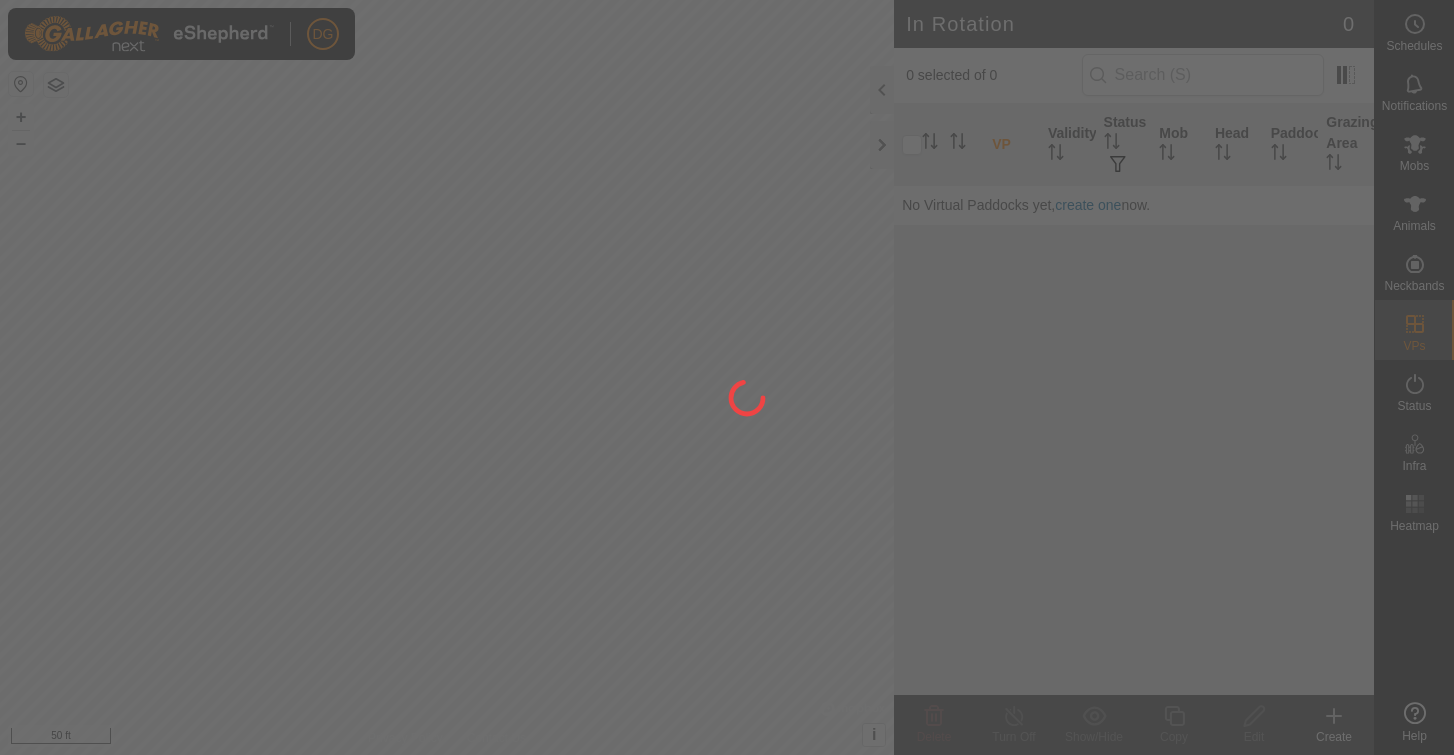 scroll, scrollTop: 0, scrollLeft: 0, axis: both 